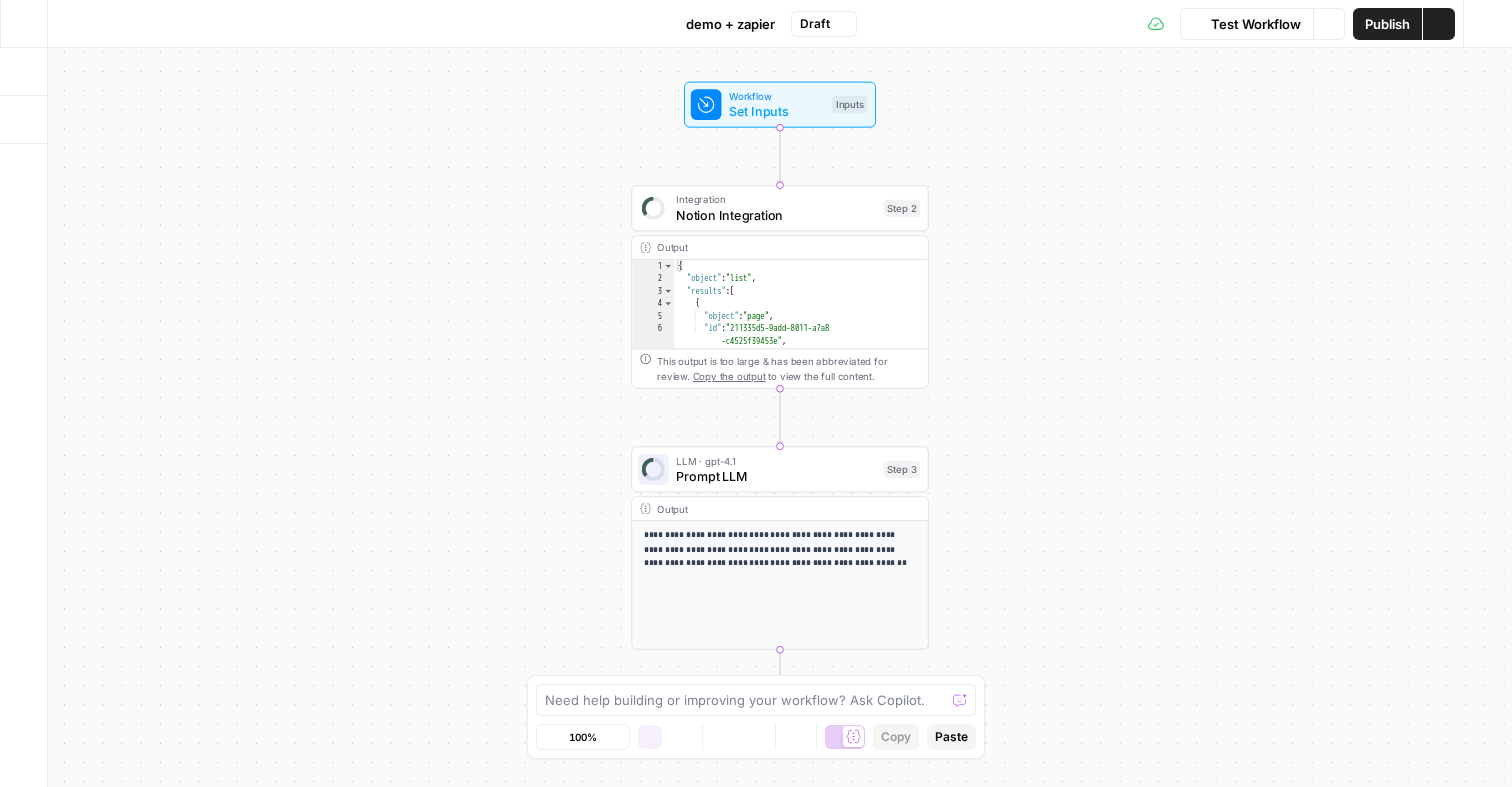 scroll, scrollTop: 0, scrollLeft: 0, axis: both 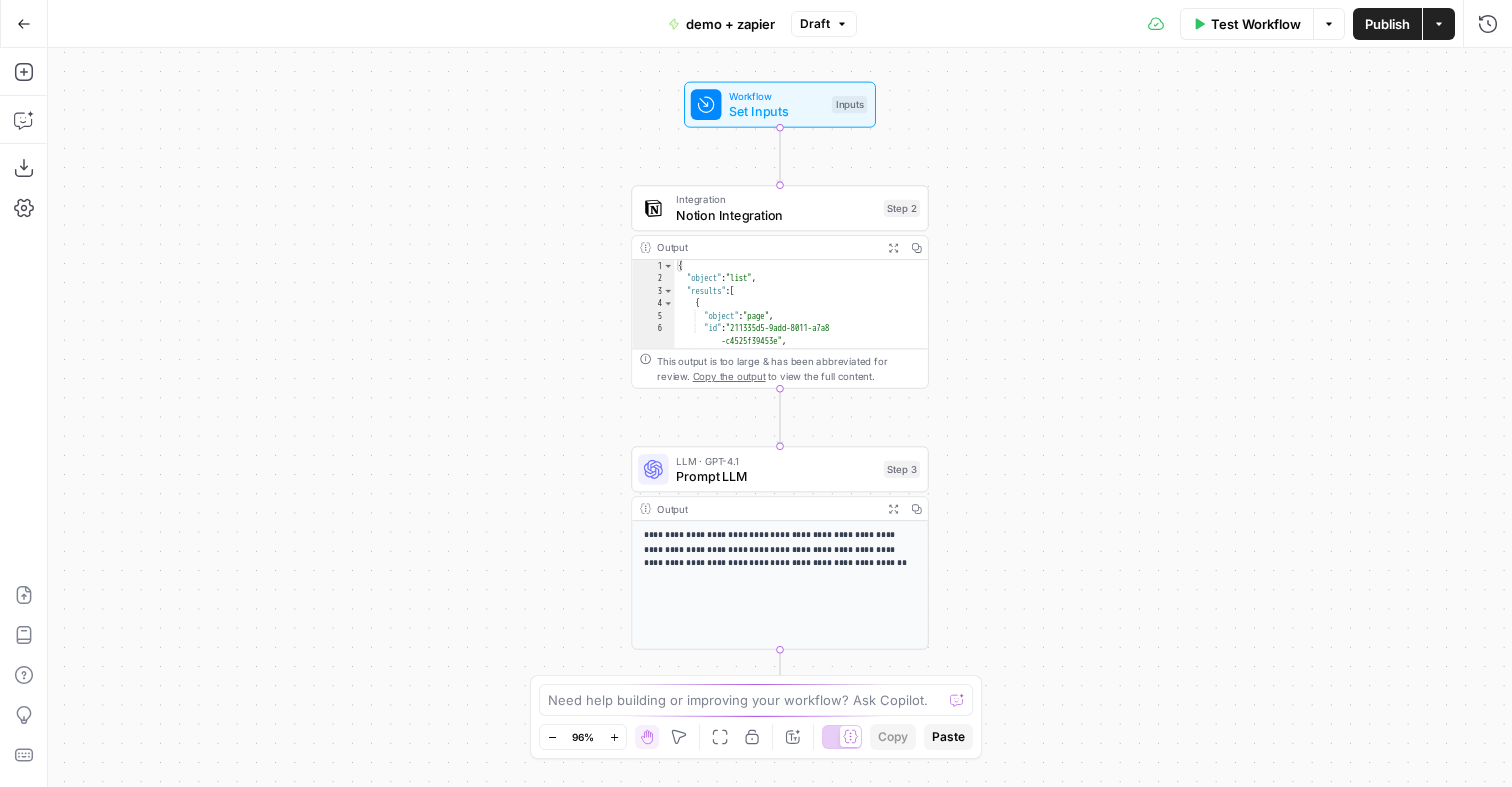 click on "Go Back" at bounding box center (24, 24) 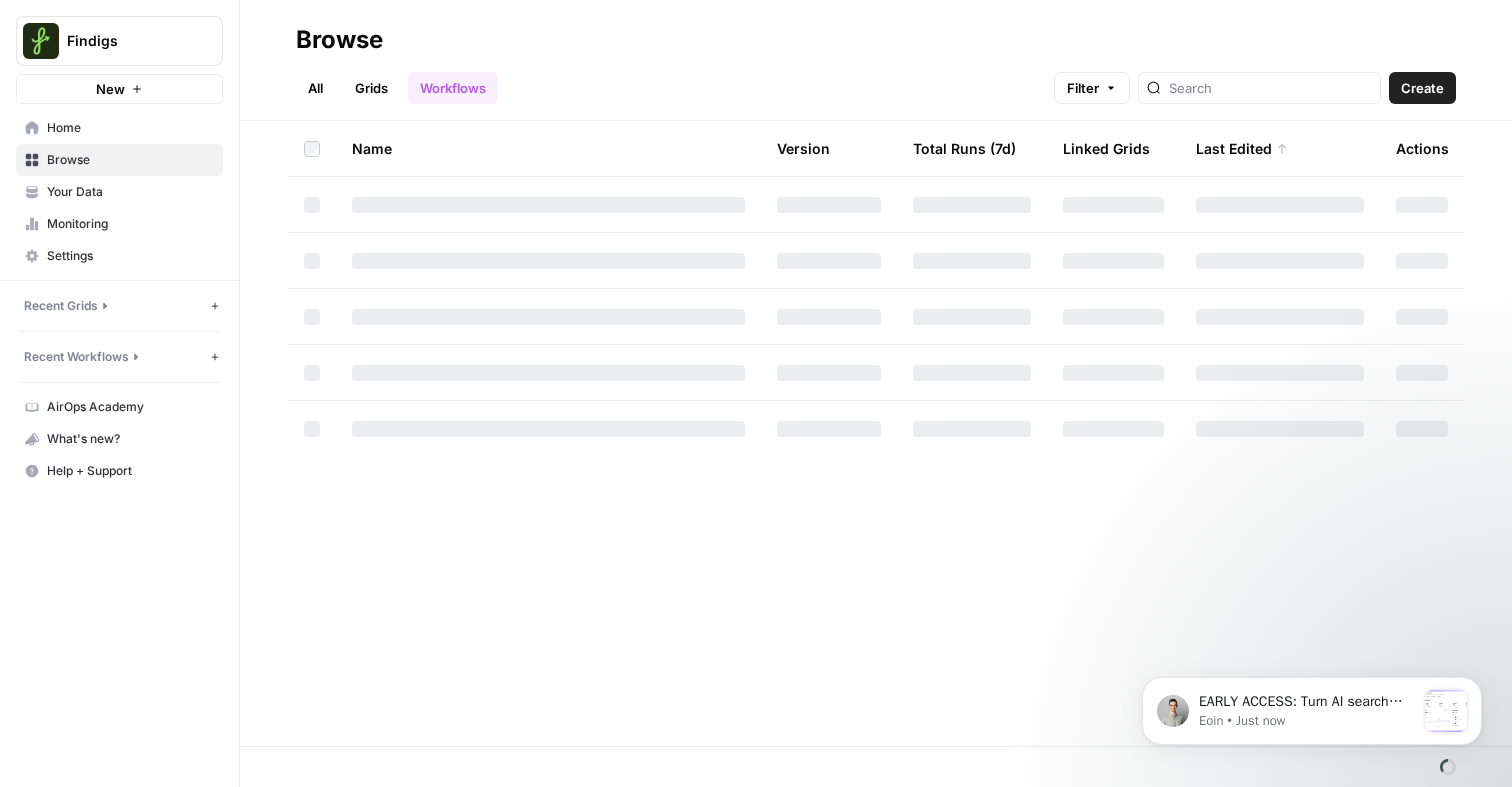 scroll, scrollTop: 0, scrollLeft: 0, axis: both 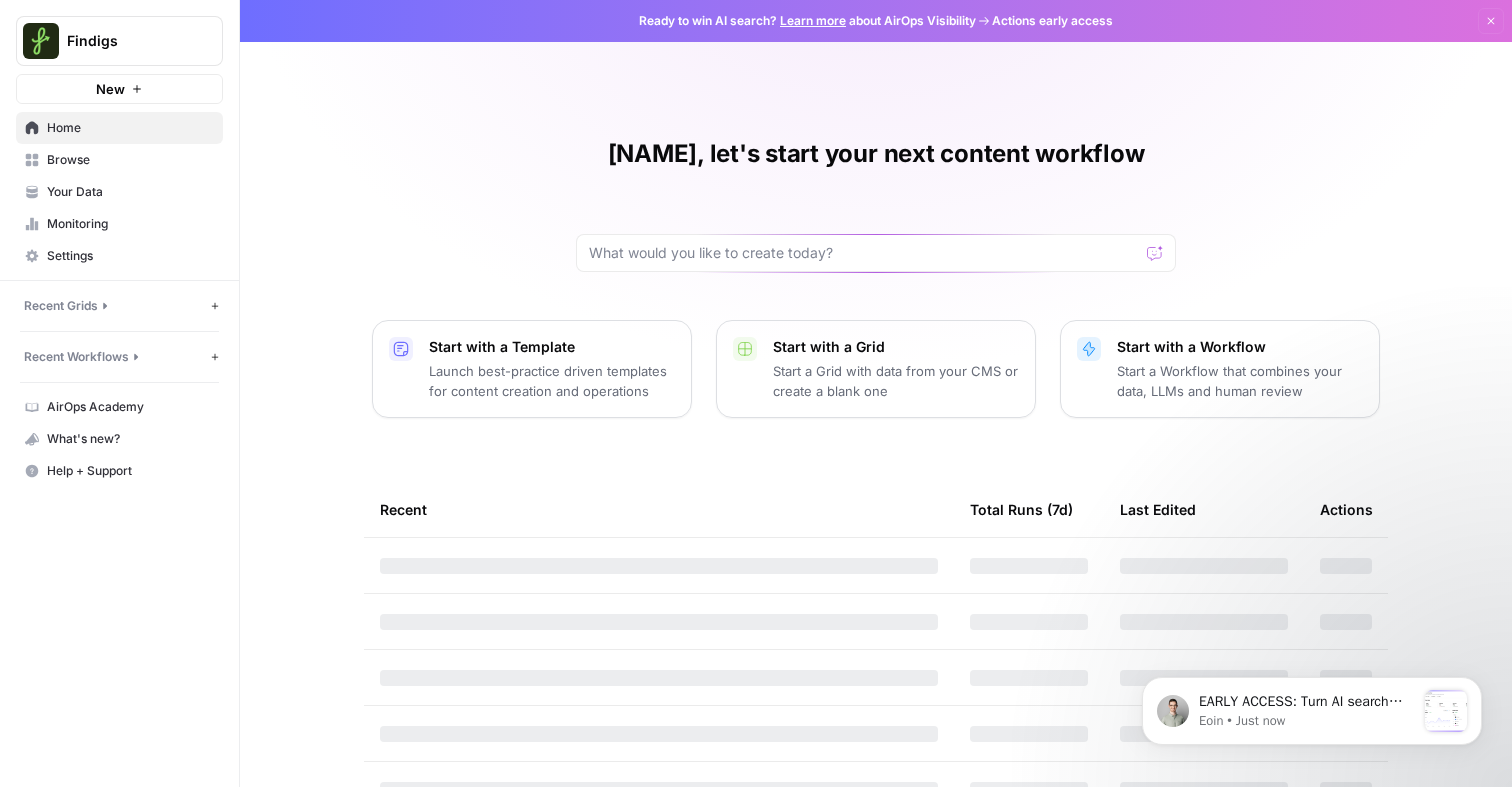 click on "Browse" at bounding box center (119, 160) 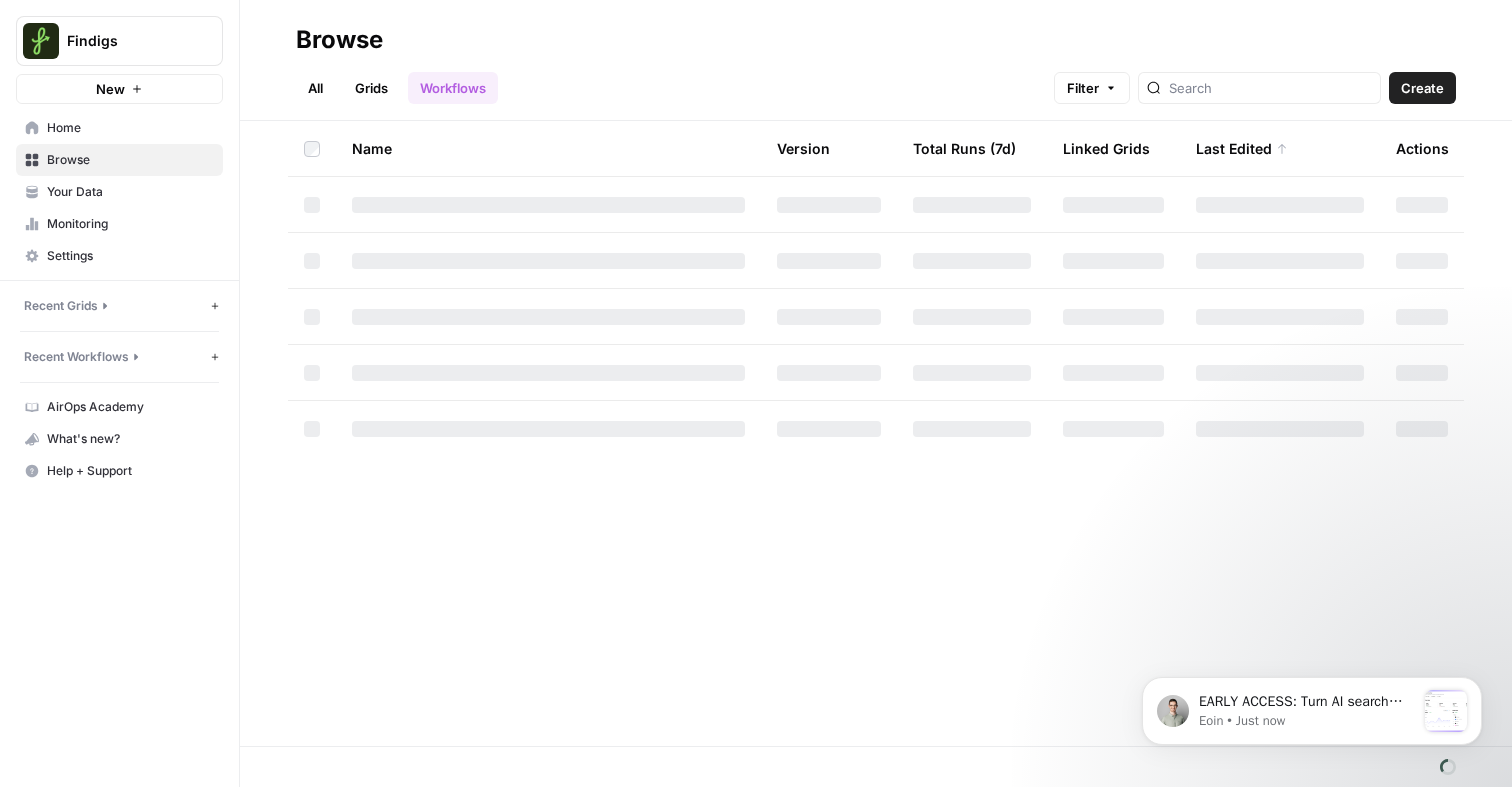 click on "All" at bounding box center [315, 88] 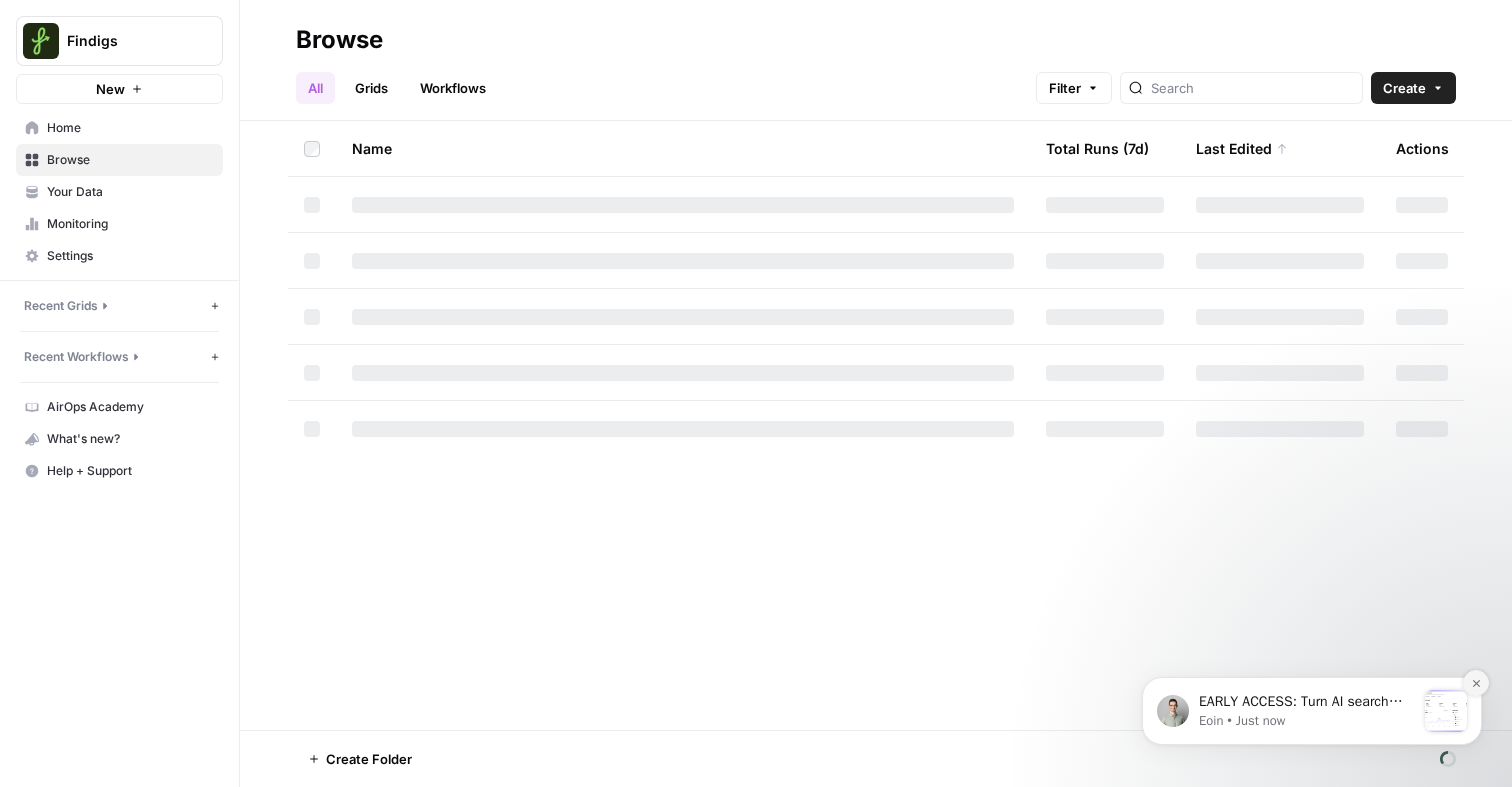click 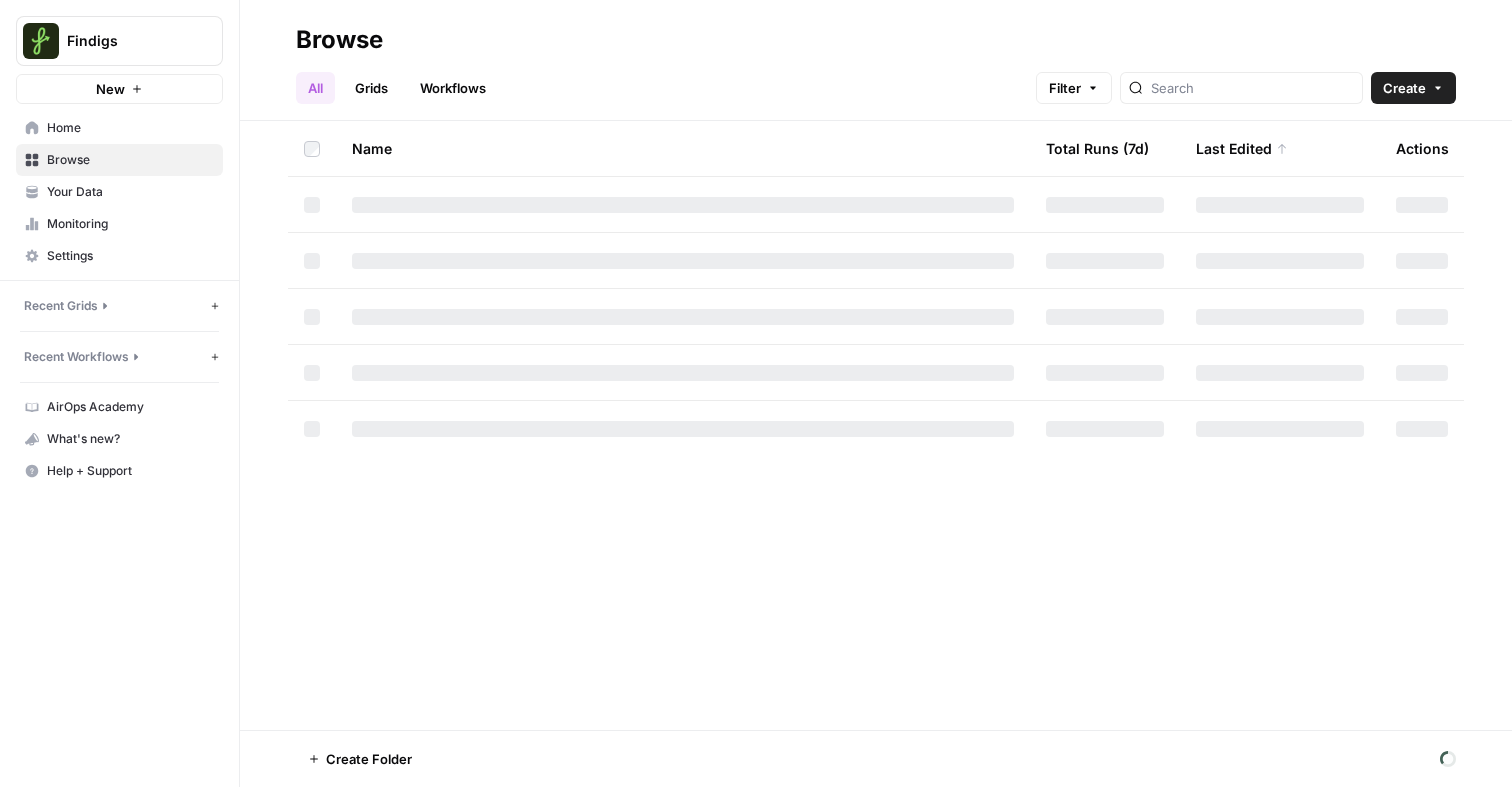 click 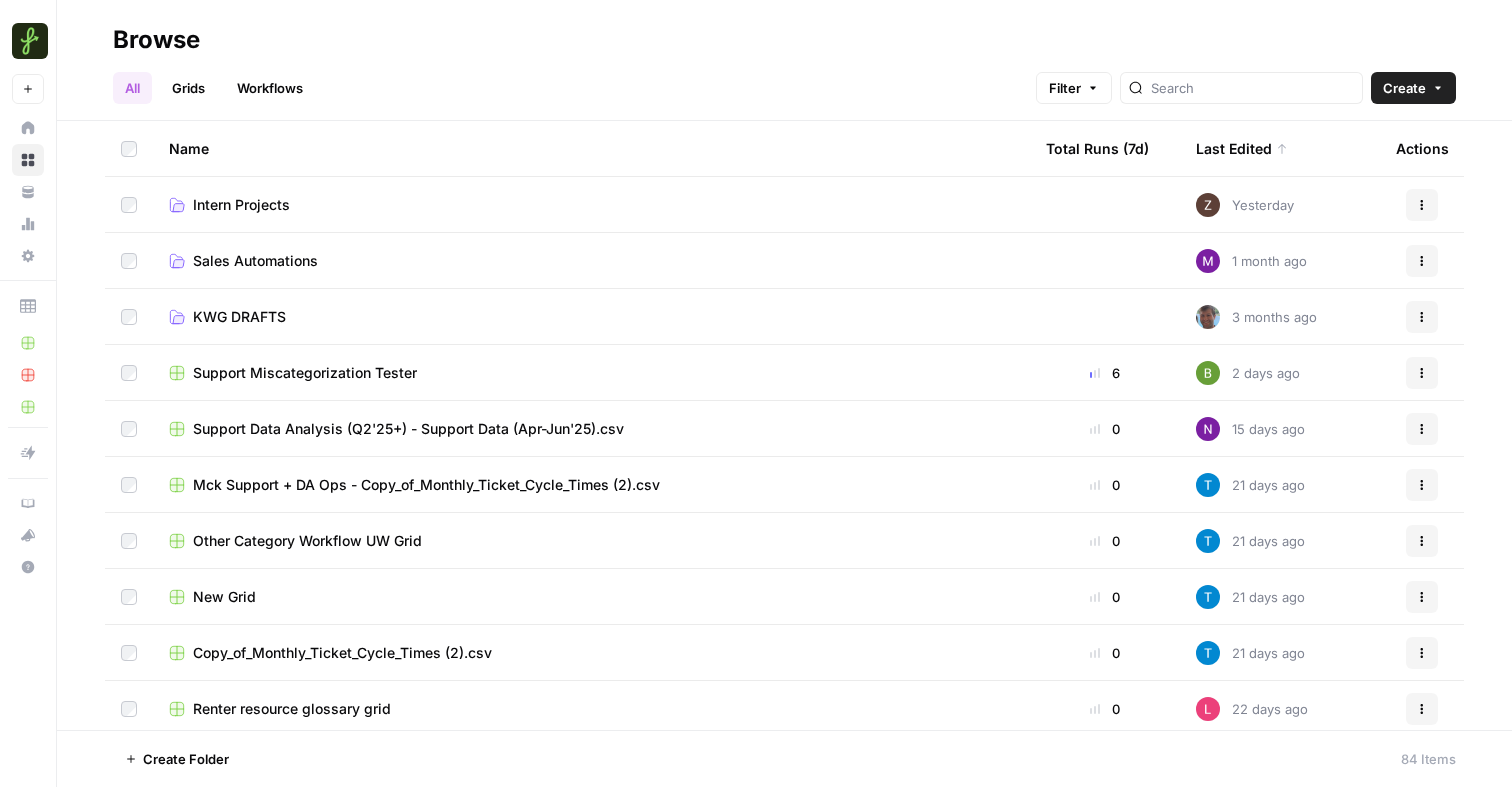 click on "Intern Projects" at bounding box center (241, 205) 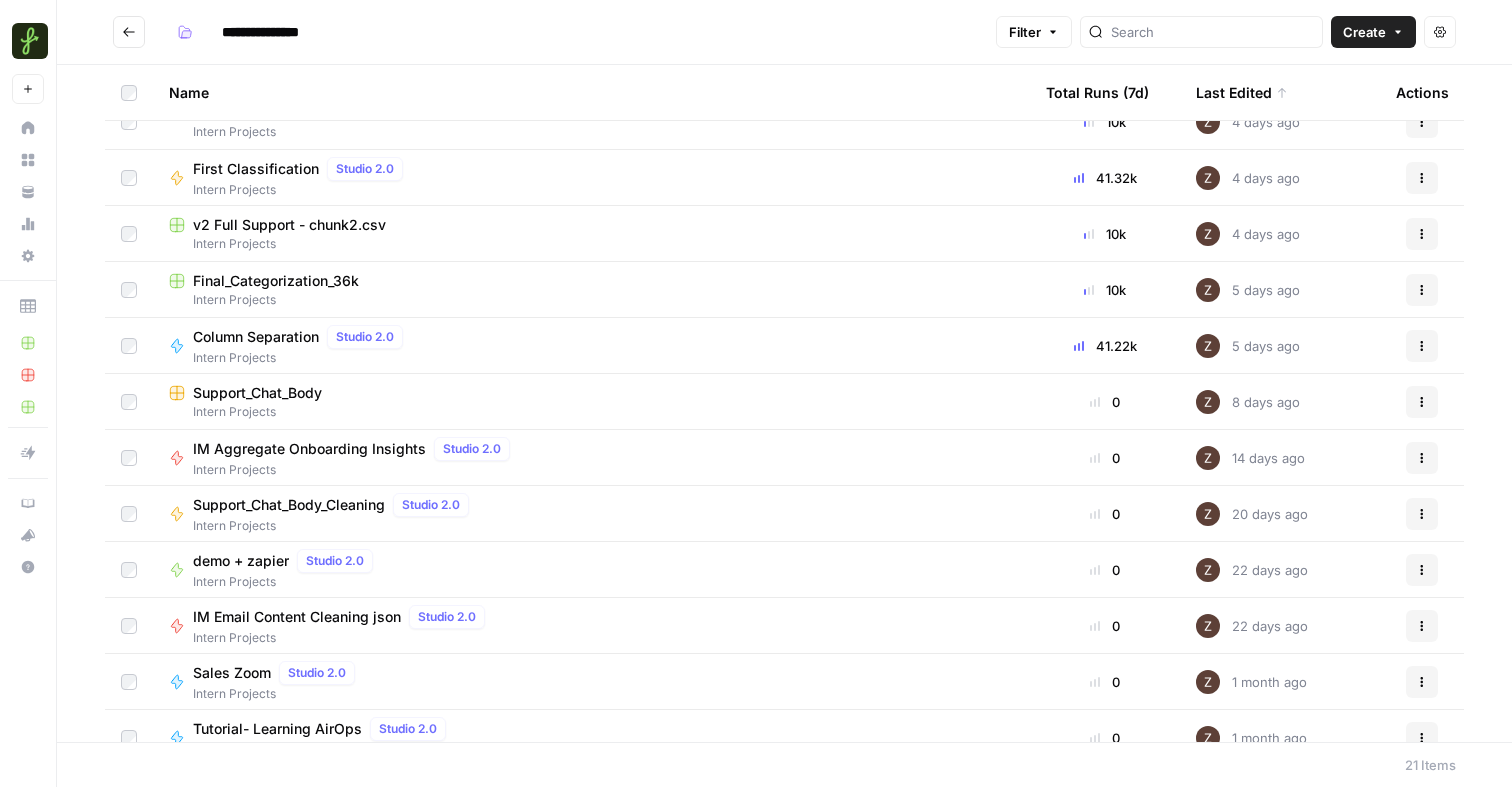 scroll, scrollTop: 555, scrollLeft: 0, axis: vertical 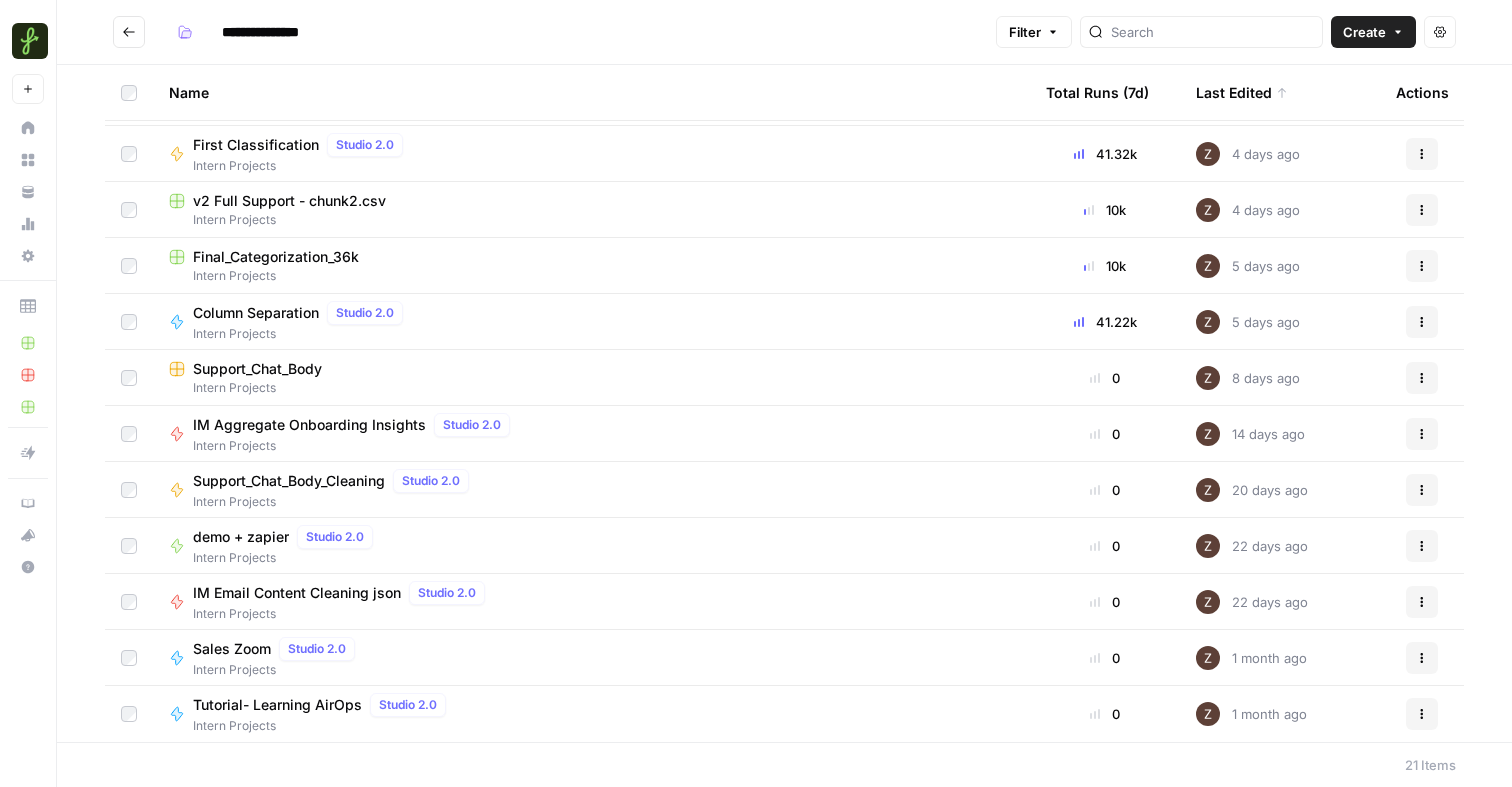 click on "IM Aggregate Onboarding Insights" at bounding box center [309, 425] 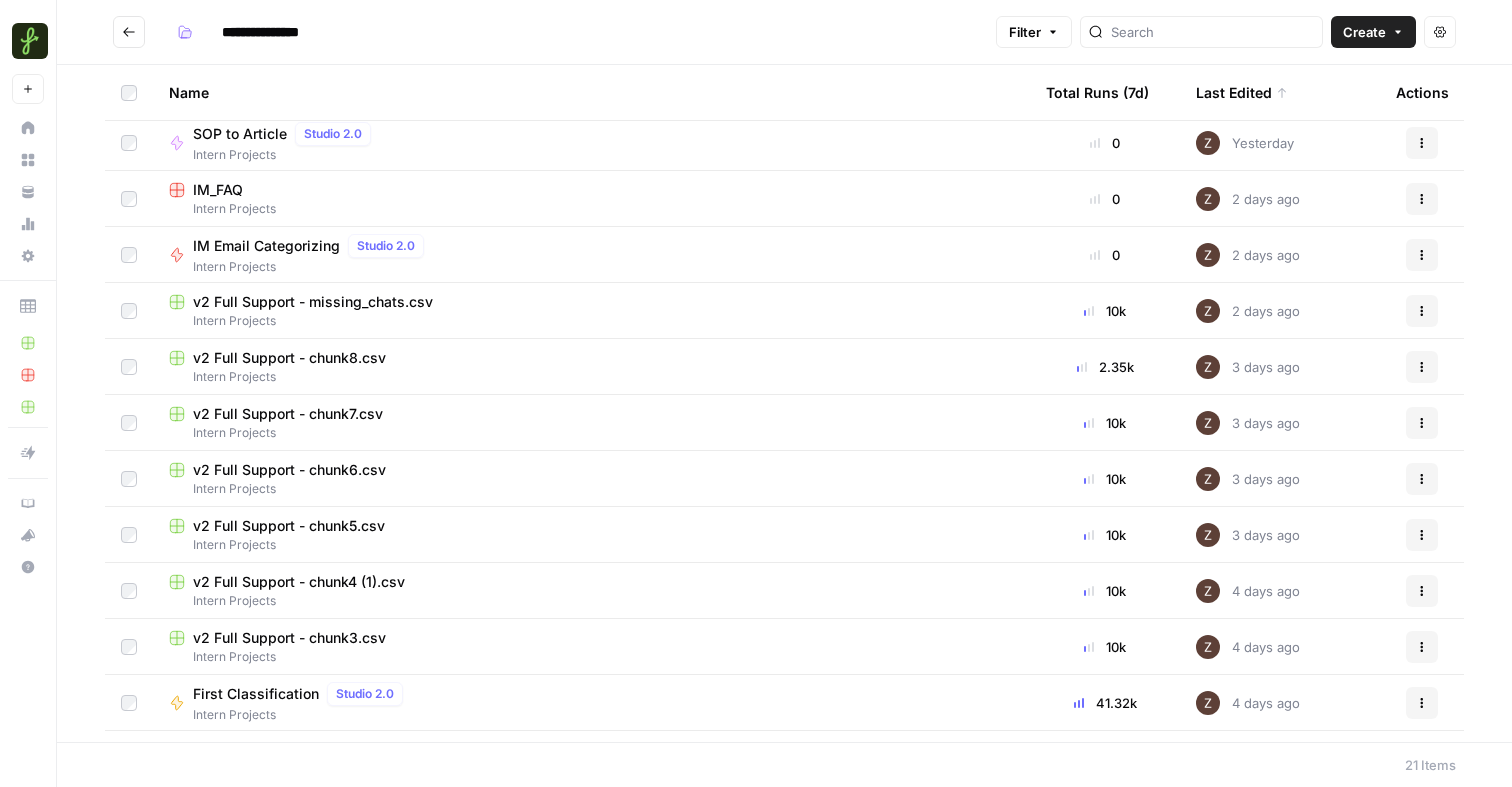 scroll, scrollTop: 0, scrollLeft: 0, axis: both 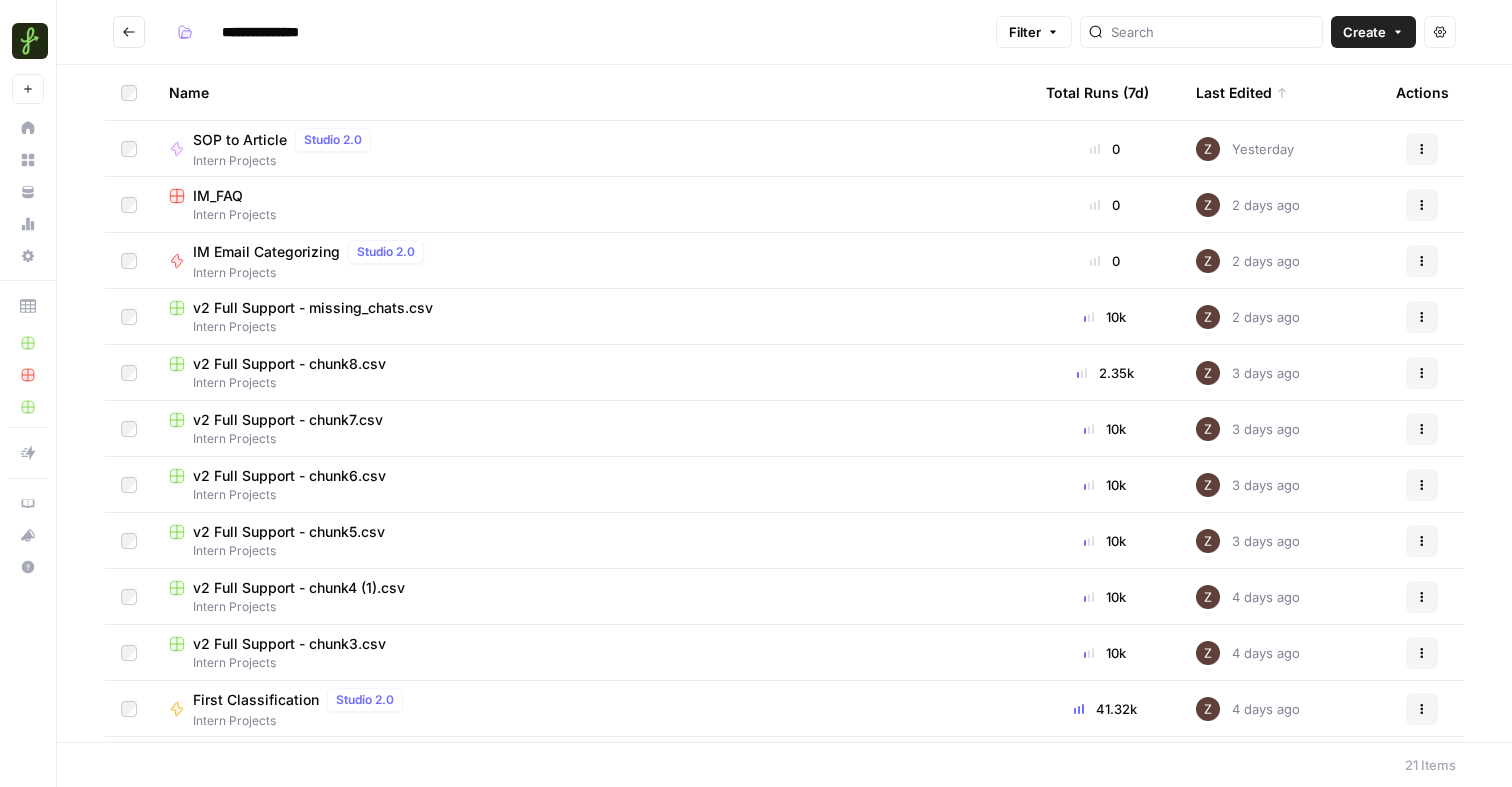 click on "IM Email Categorizing" at bounding box center (266, 252) 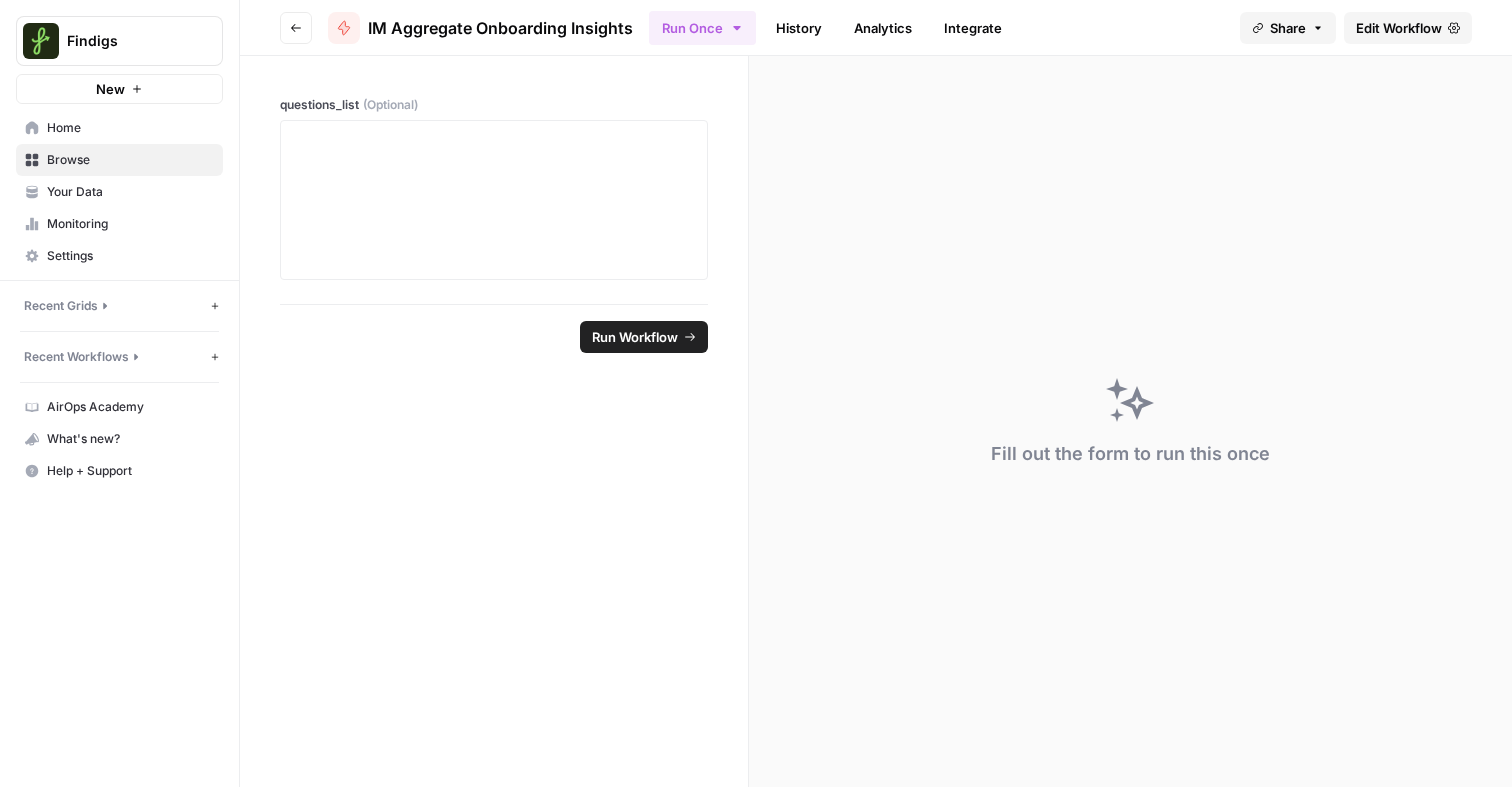 scroll, scrollTop: 0, scrollLeft: 0, axis: both 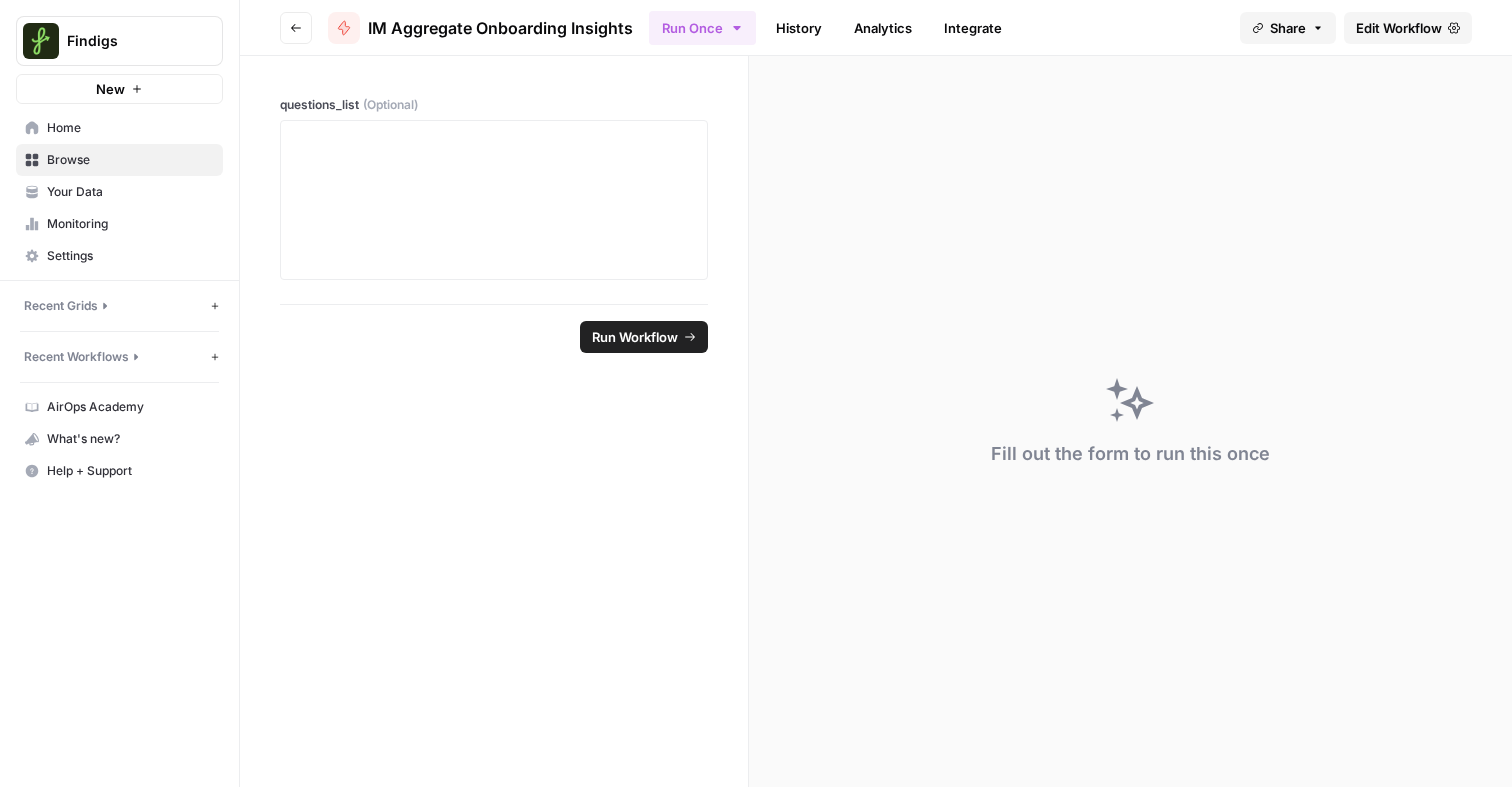 click on "Edit Workflow" at bounding box center (1399, 28) 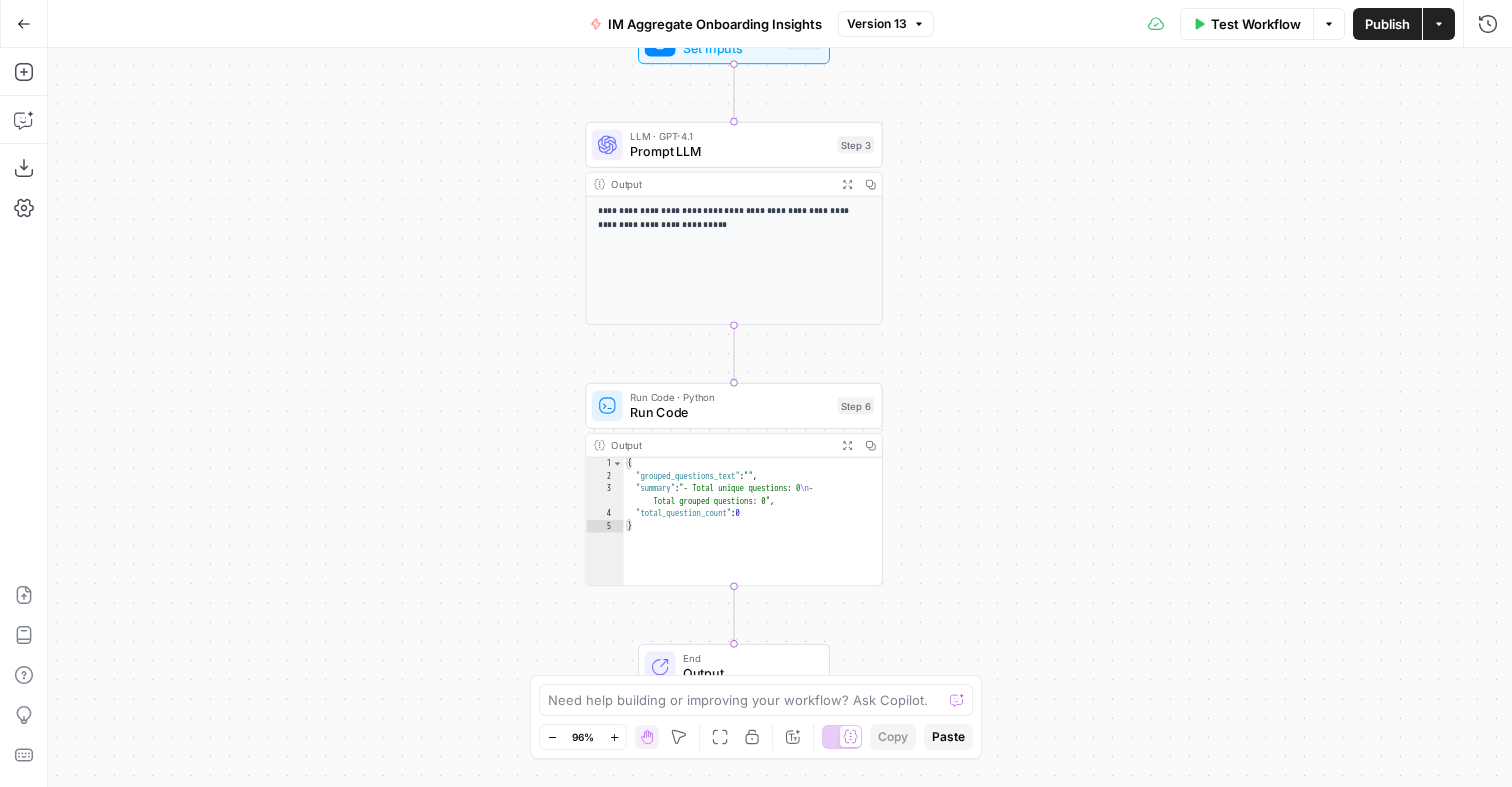 drag, startPoint x: 589, startPoint y: 165, endPoint x: 542, endPoint y: 164, distance: 47.010635 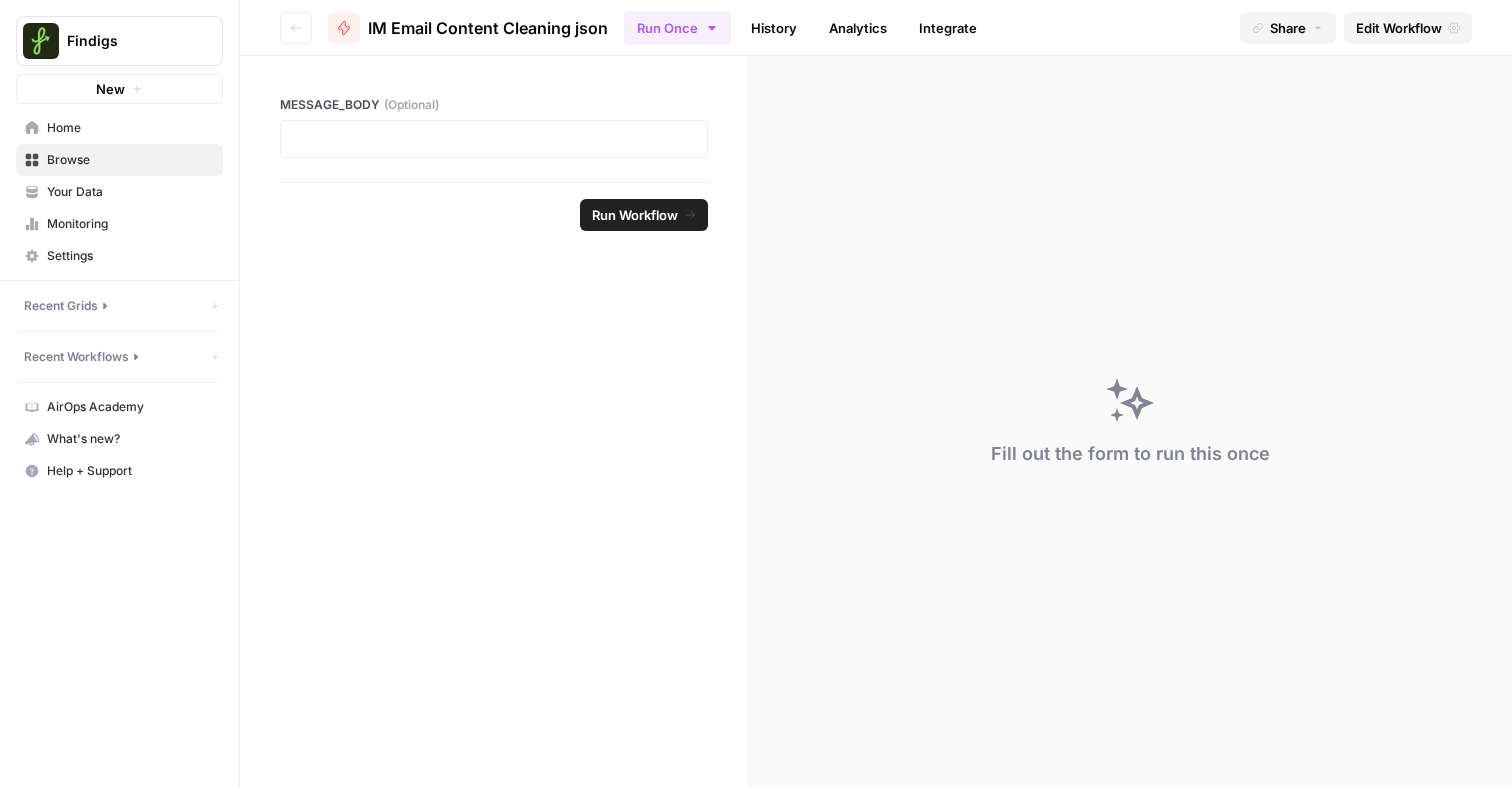 scroll, scrollTop: 0, scrollLeft: 0, axis: both 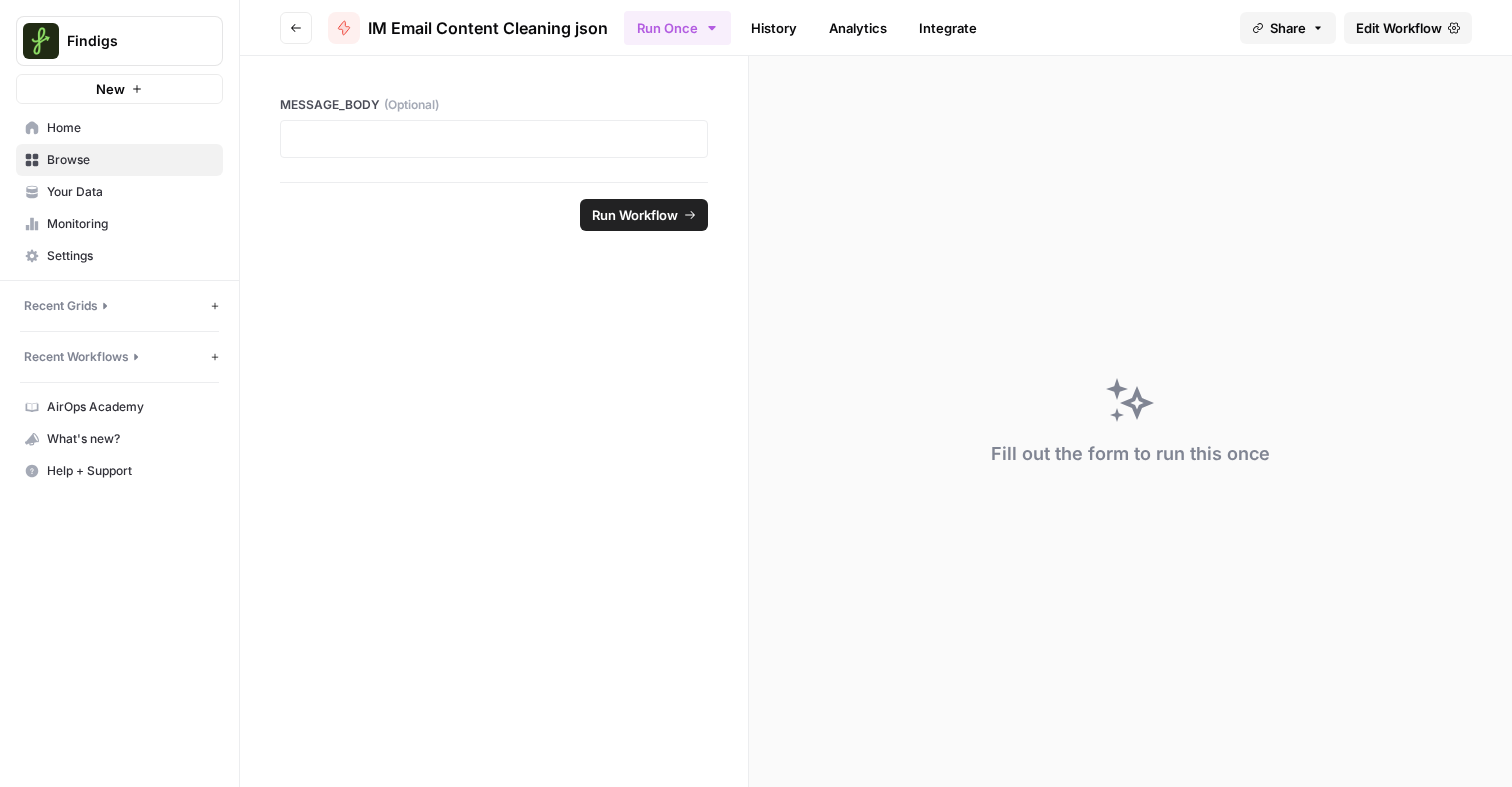 click on "Edit Workflow" at bounding box center (1408, 28) 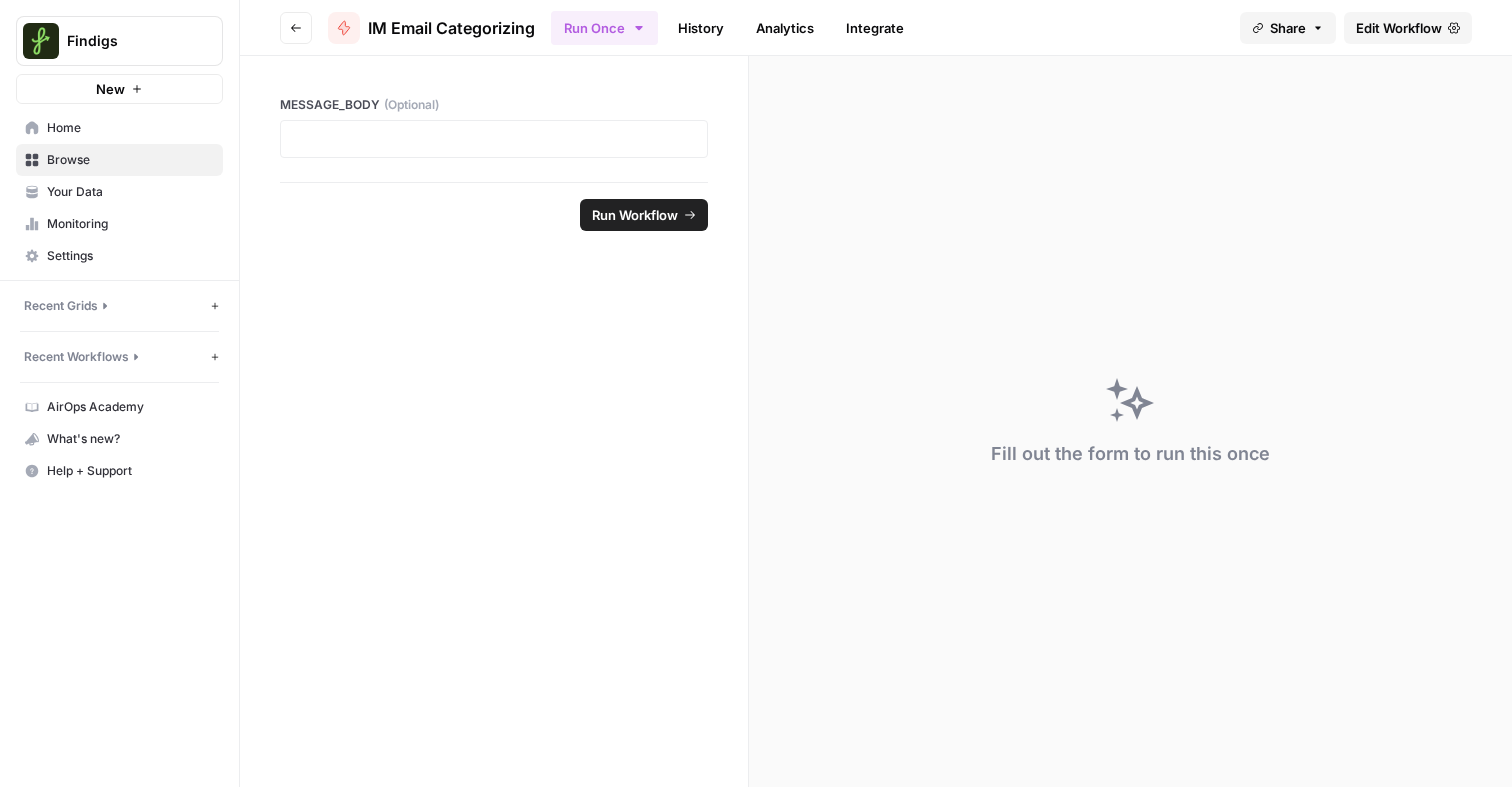 scroll, scrollTop: 0, scrollLeft: 0, axis: both 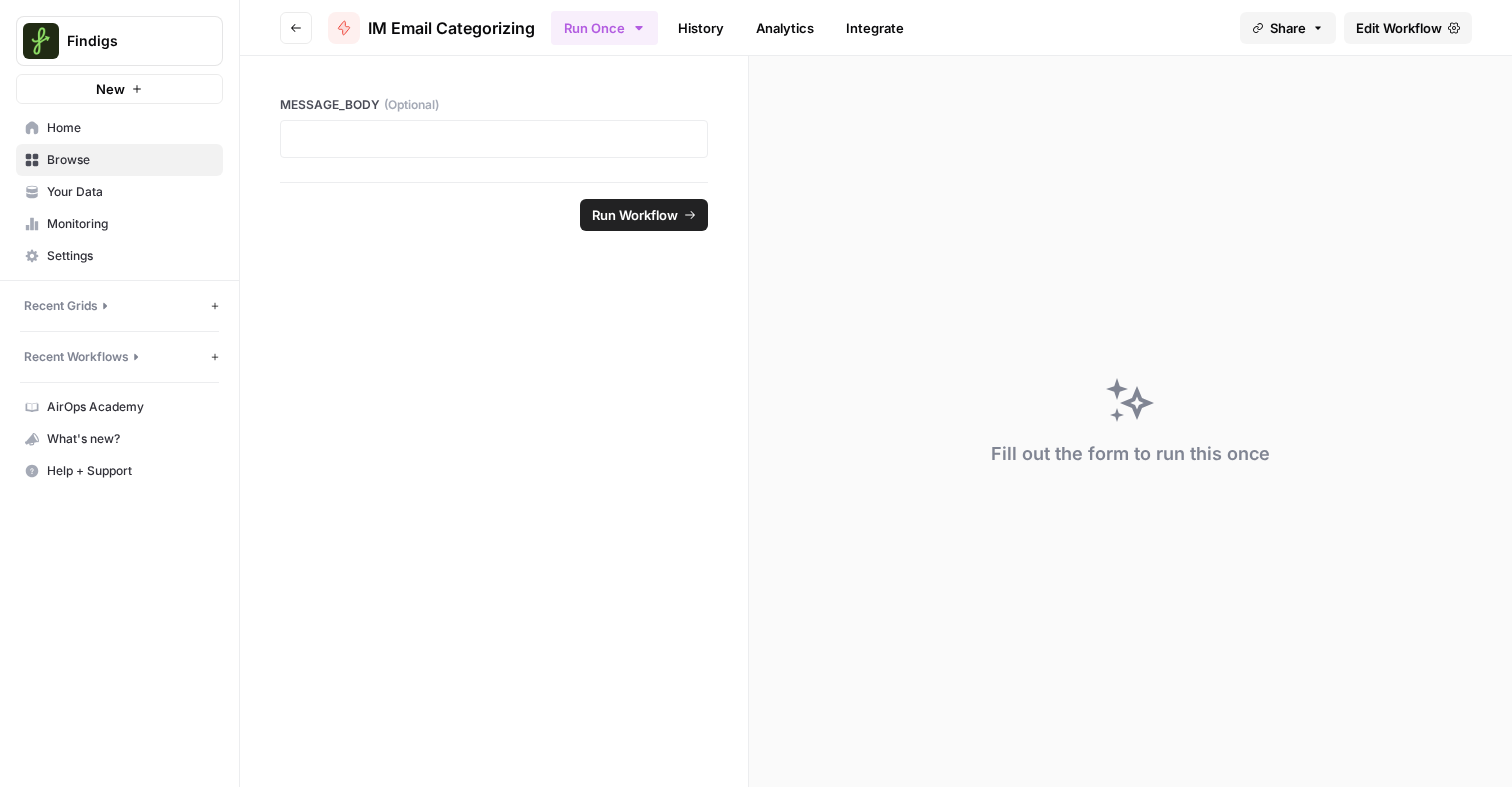 click on "Edit Workflow" at bounding box center (1399, 28) 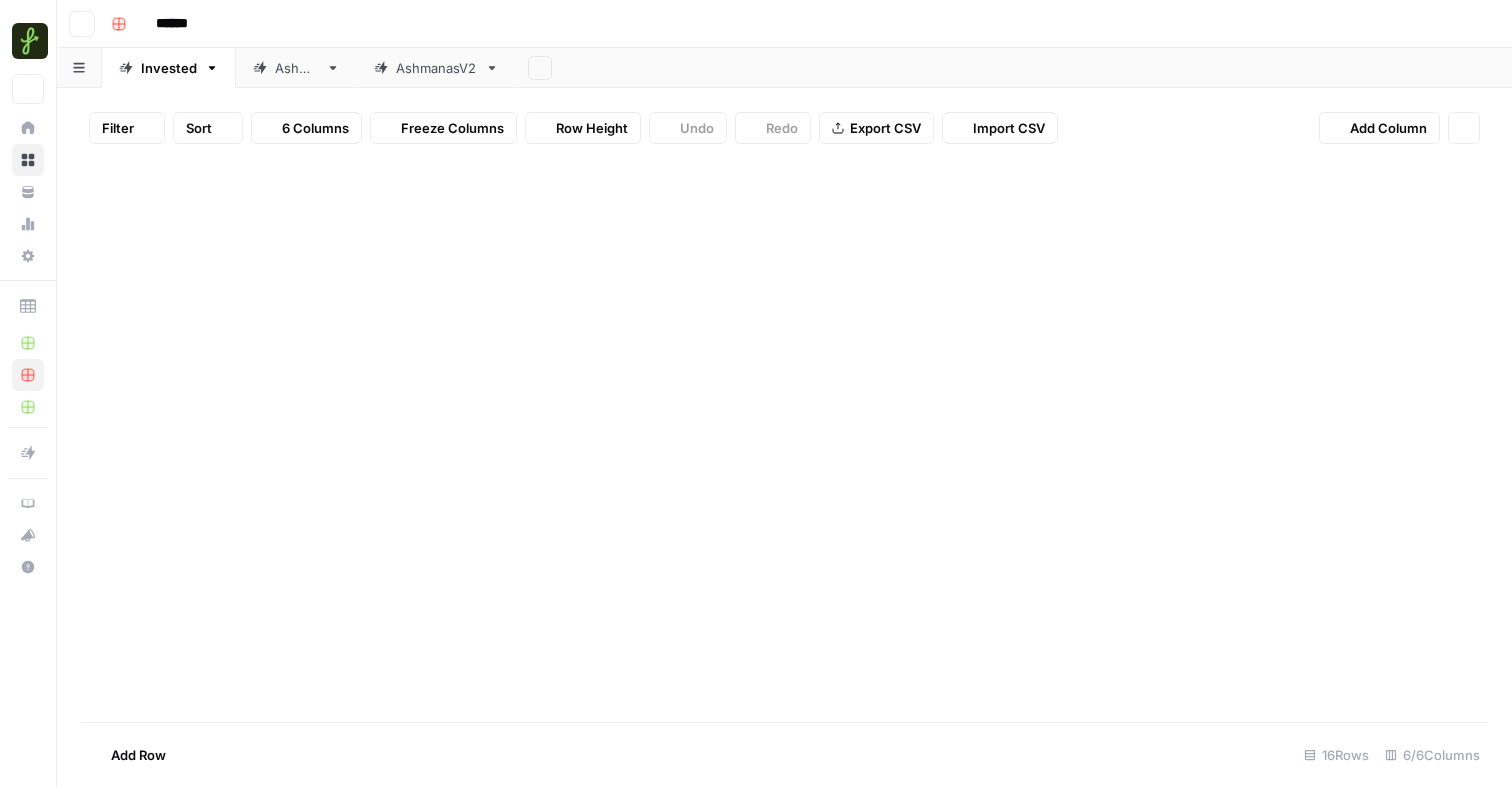 scroll, scrollTop: 0, scrollLeft: 0, axis: both 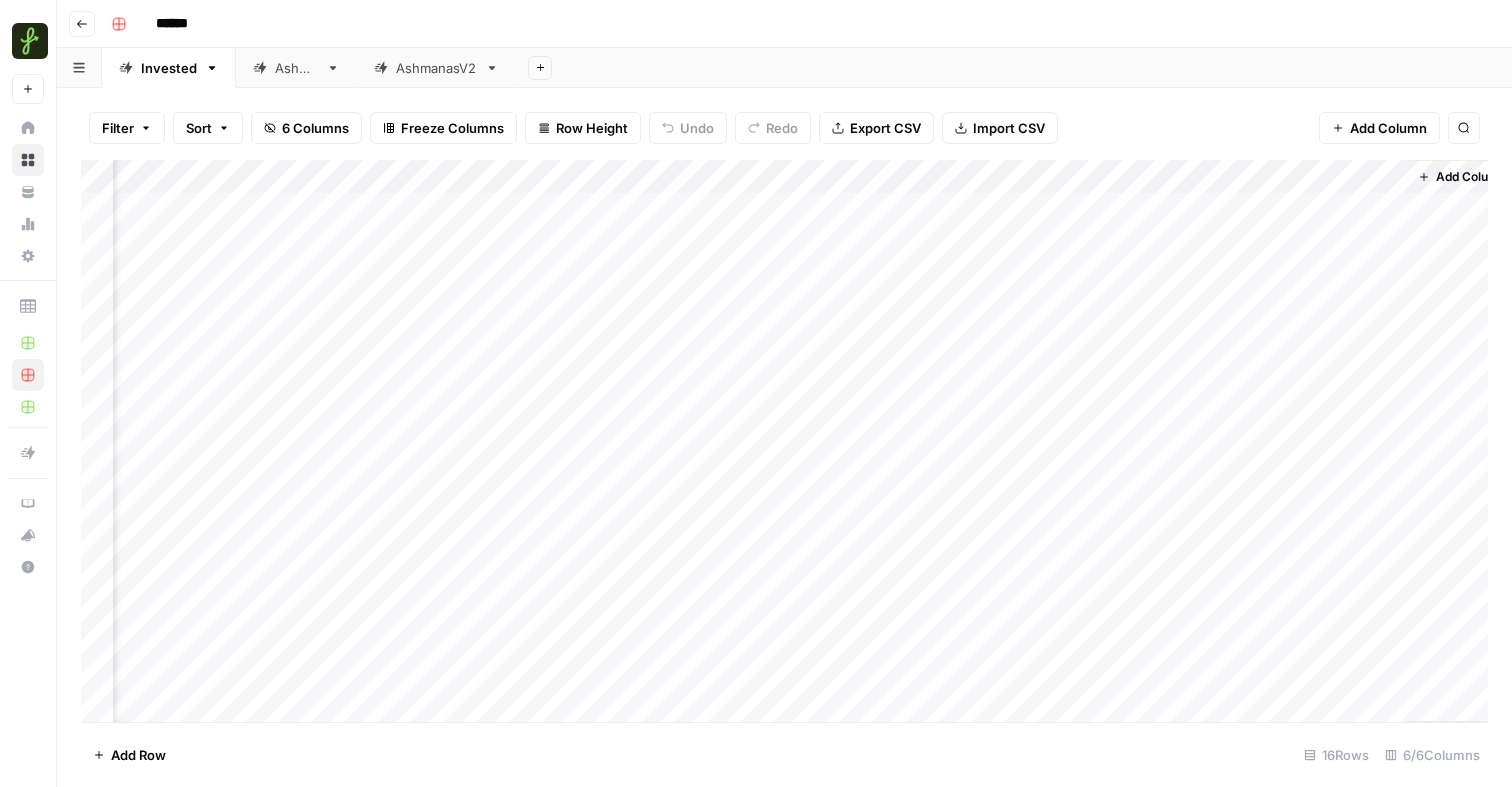 click on "Add Column" at bounding box center (784, 441) 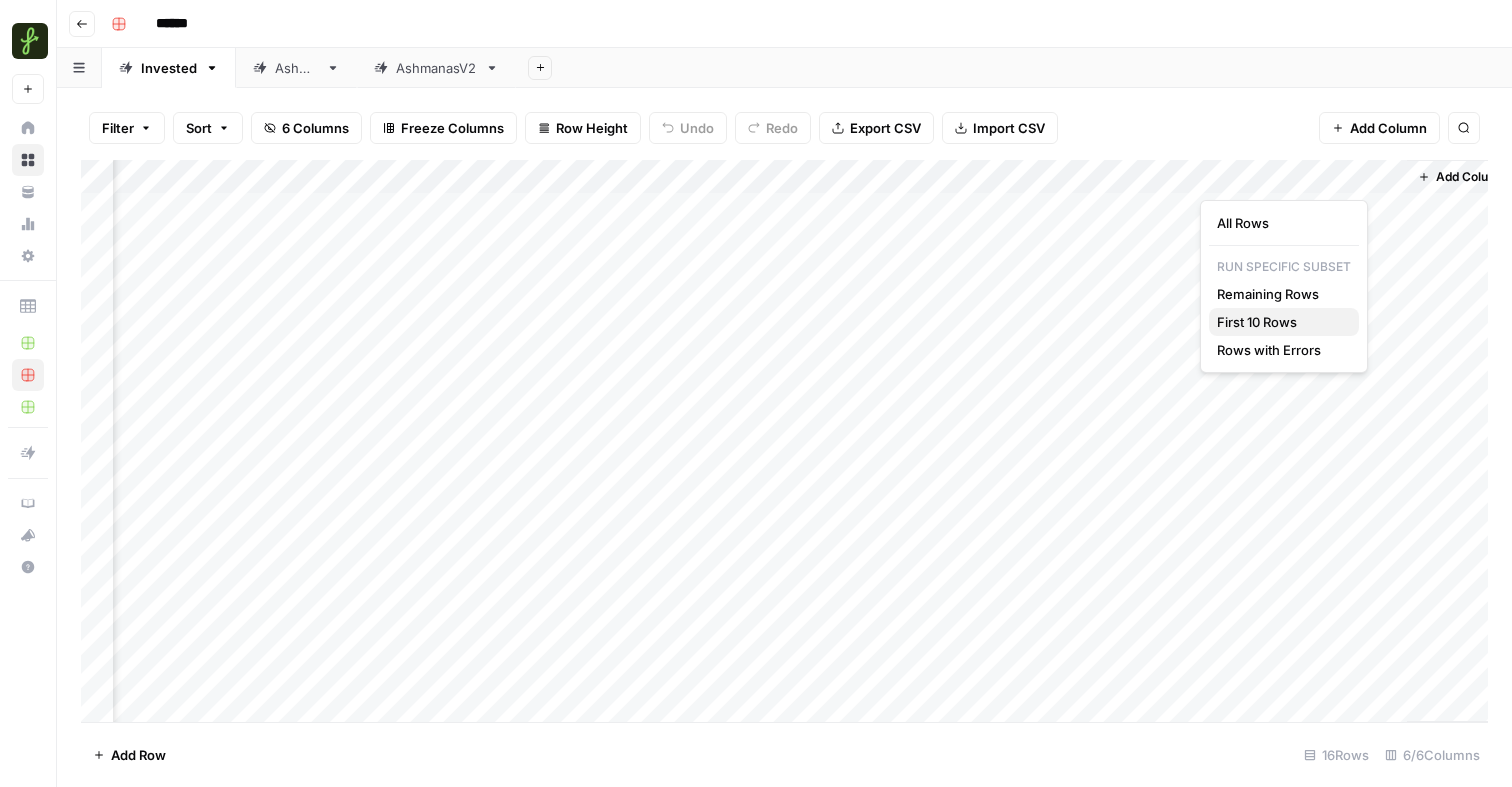 click on "First 10 Rows" at bounding box center [1280, 322] 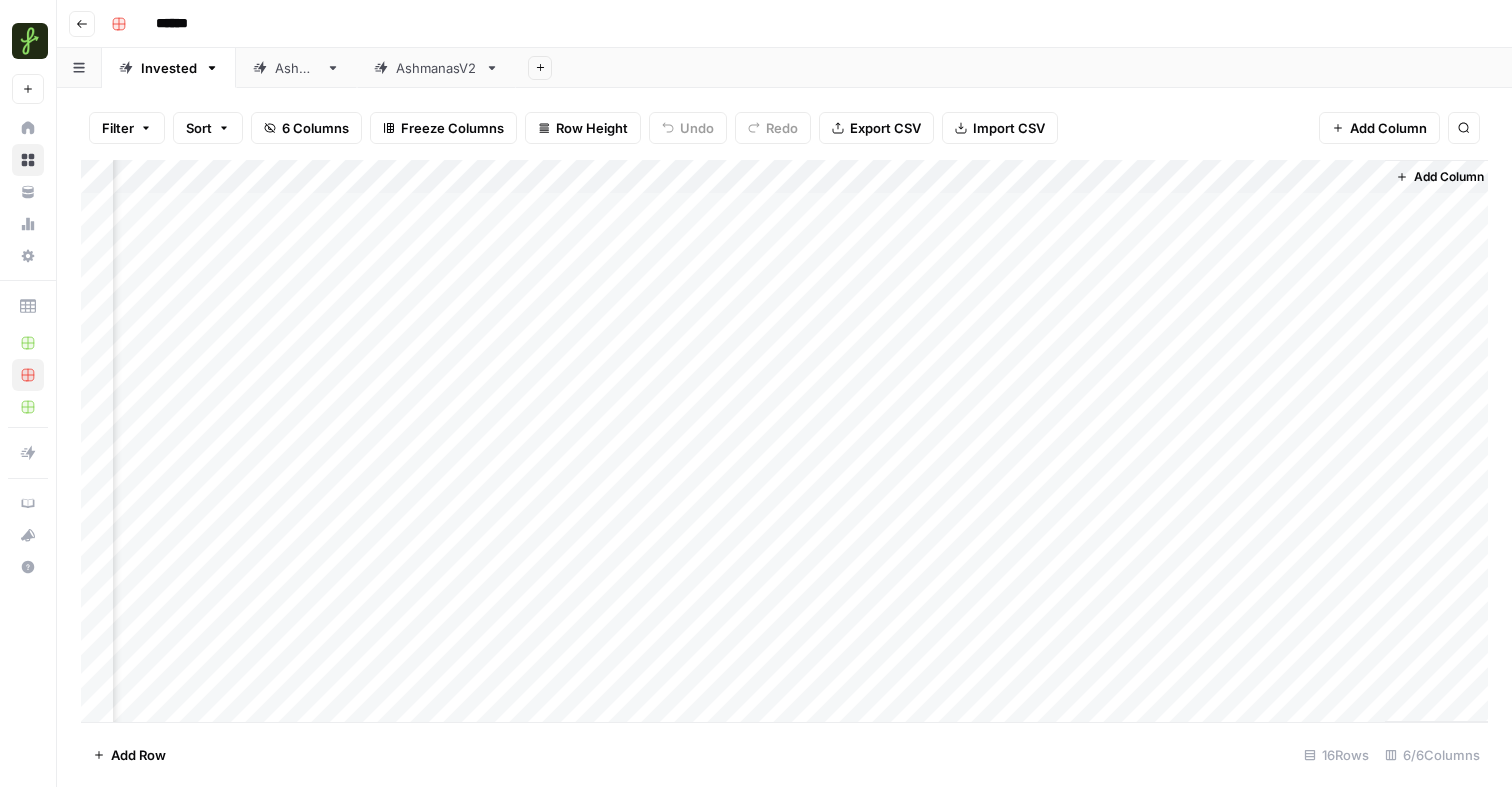 scroll, scrollTop: 0, scrollLeft: 149, axis: horizontal 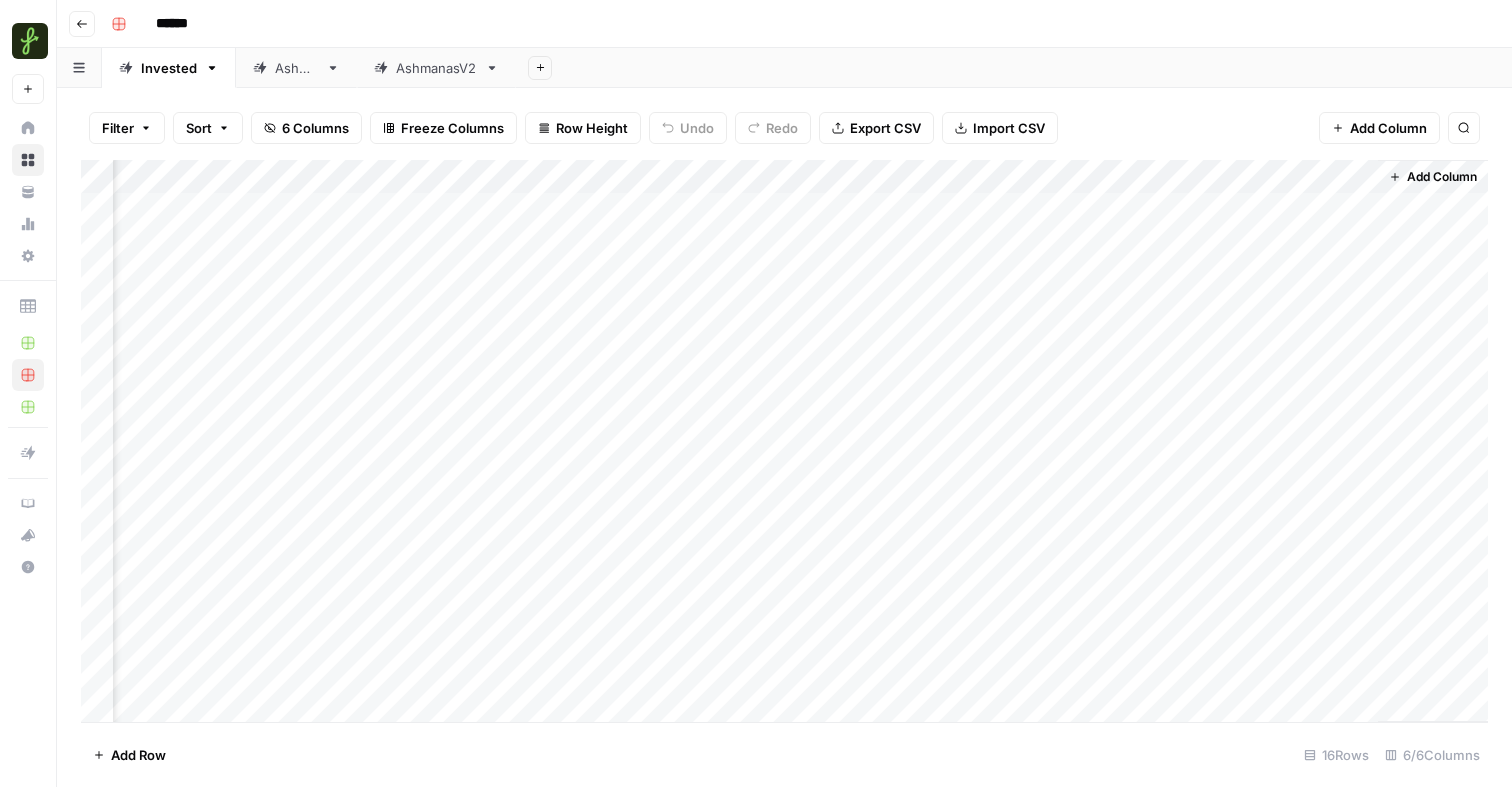 click on "Add Column" at bounding box center (784, 441) 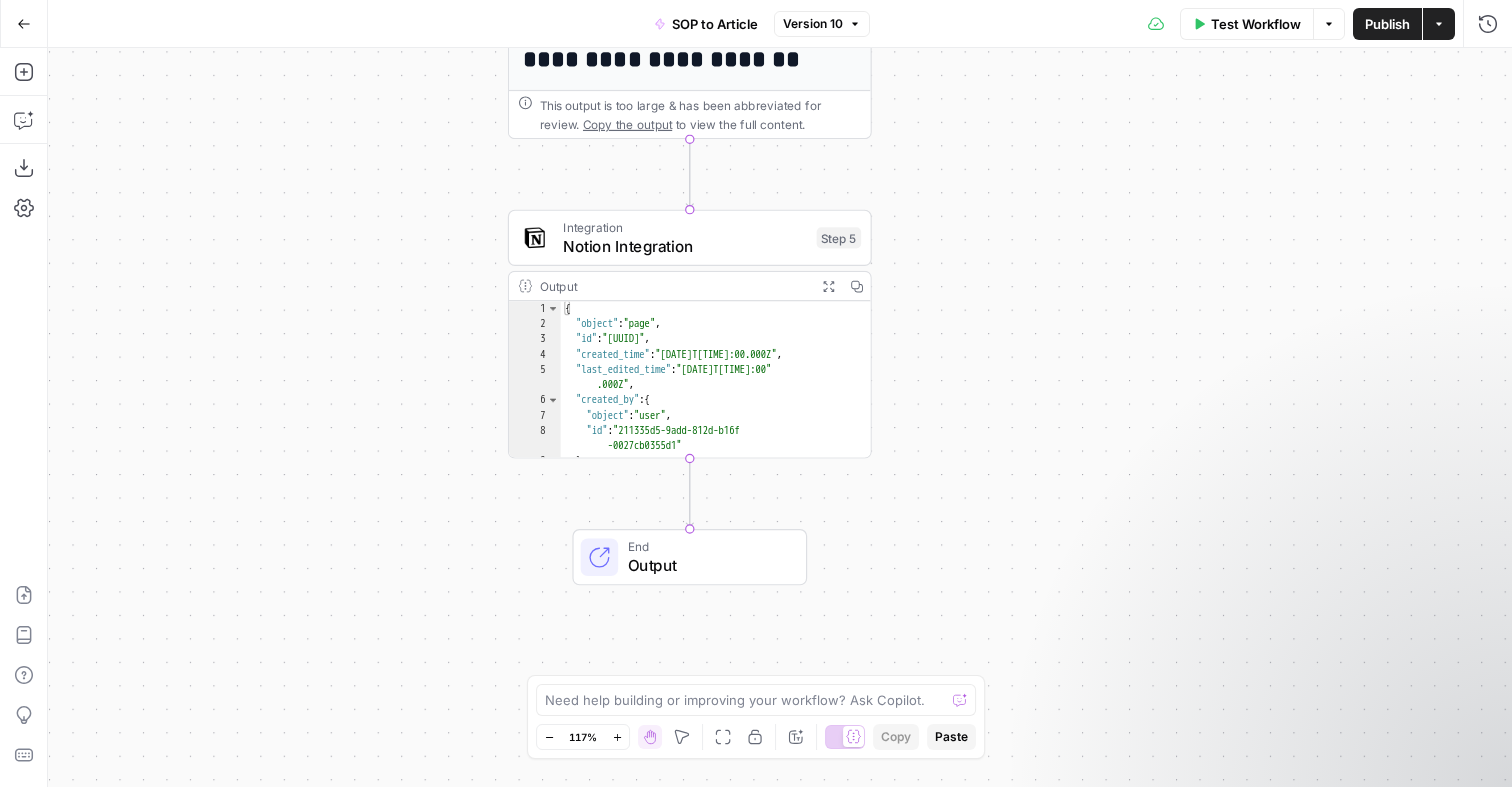 scroll, scrollTop: 0, scrollLeft: 0, axis: both 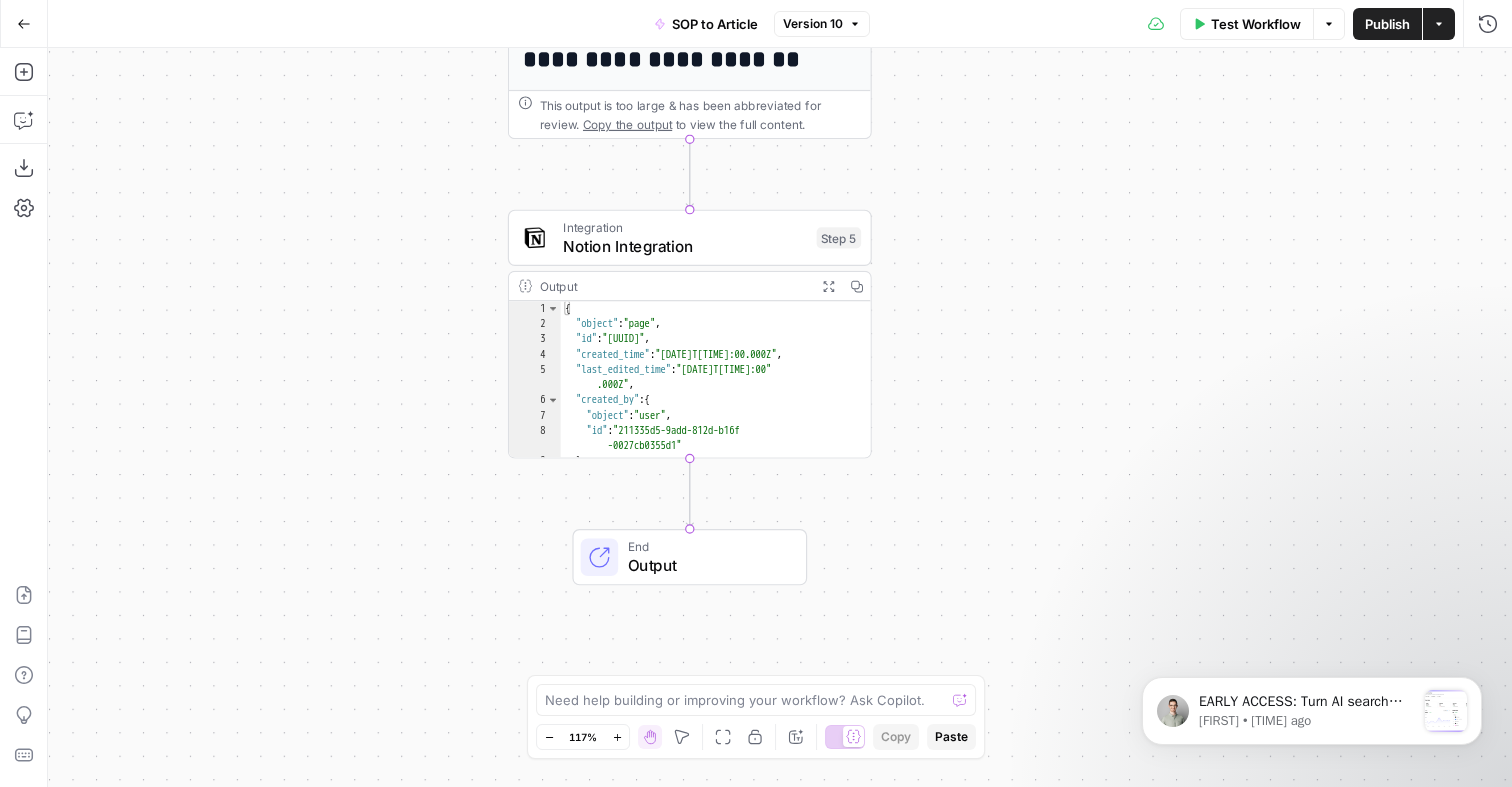 click on "Go Back" at bounding box center [24, 23] 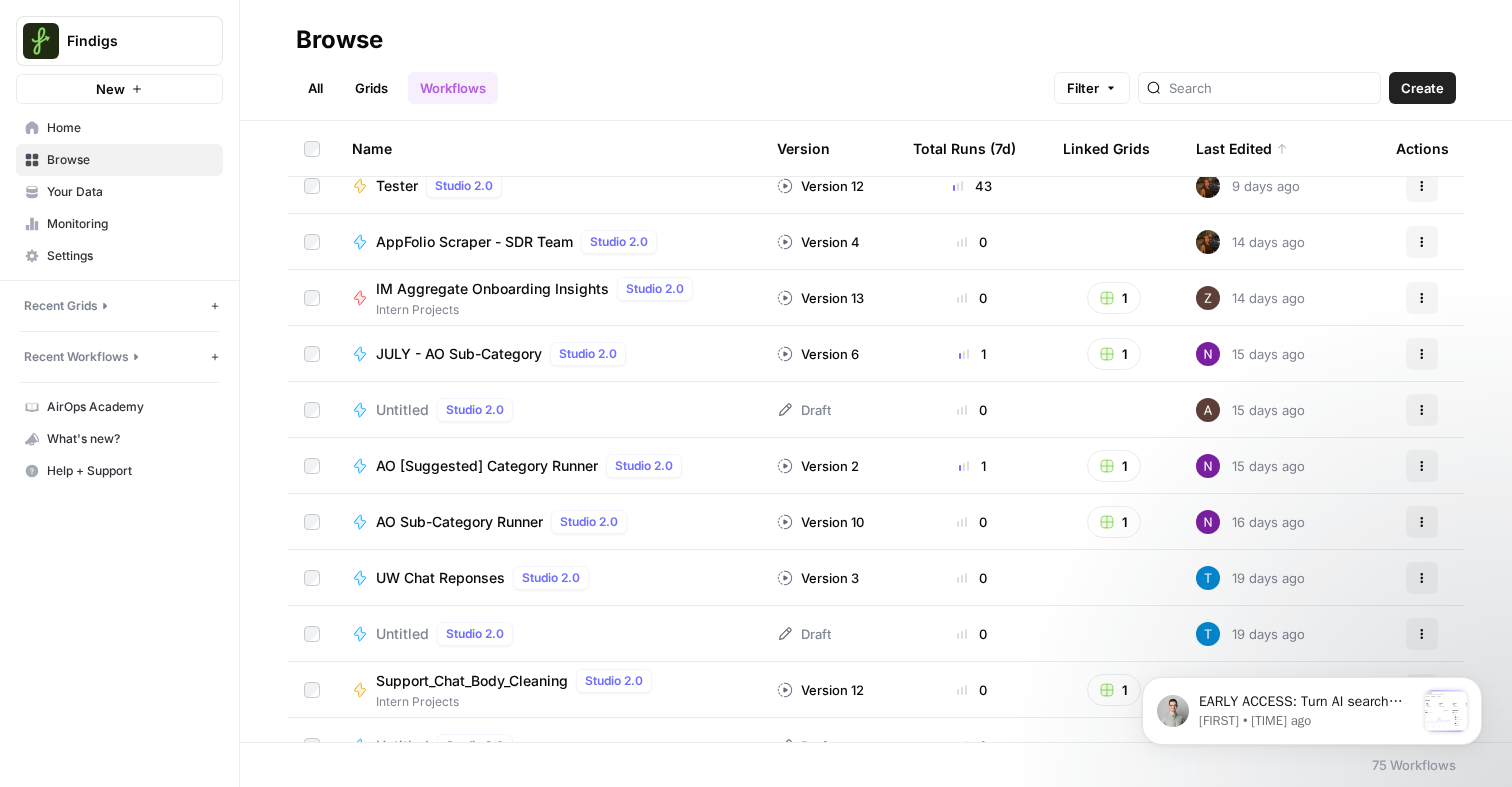 scroll, scrollTop: 0, scrollLeft: 0, axis: both 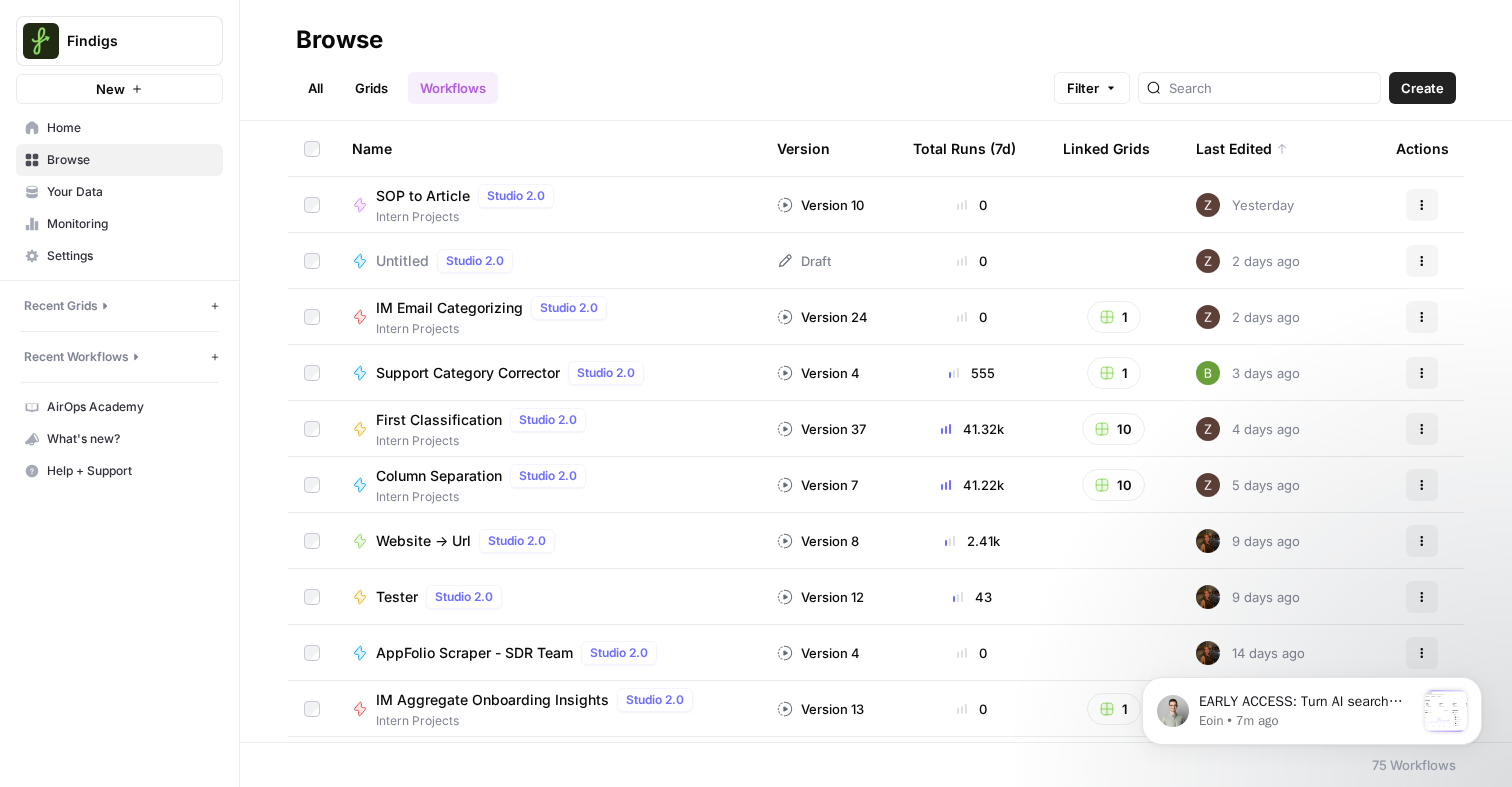 click on "All" at bounding box center [315, 88] 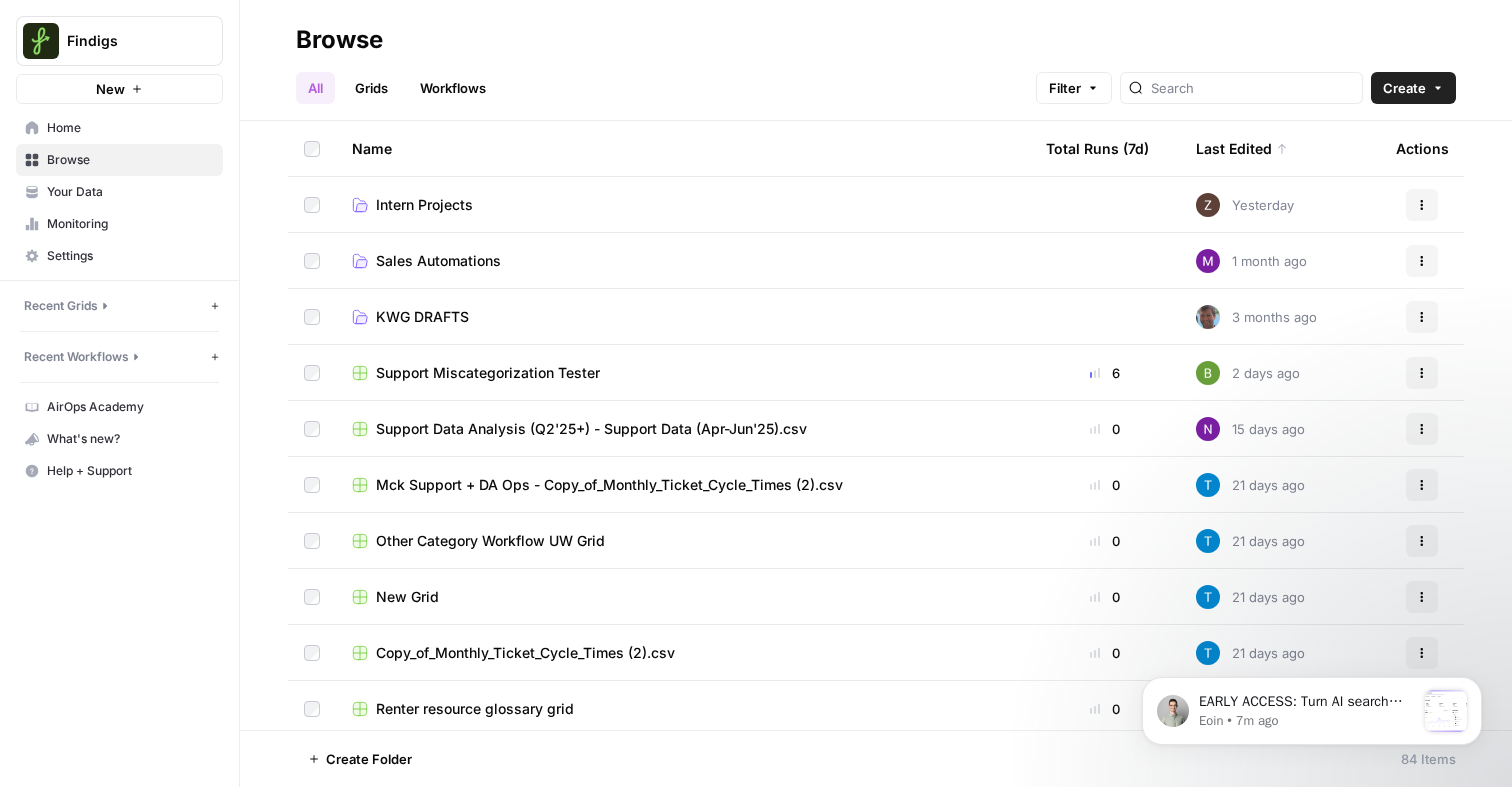 click on "Intern Projects" at bounding box center (424, 205) 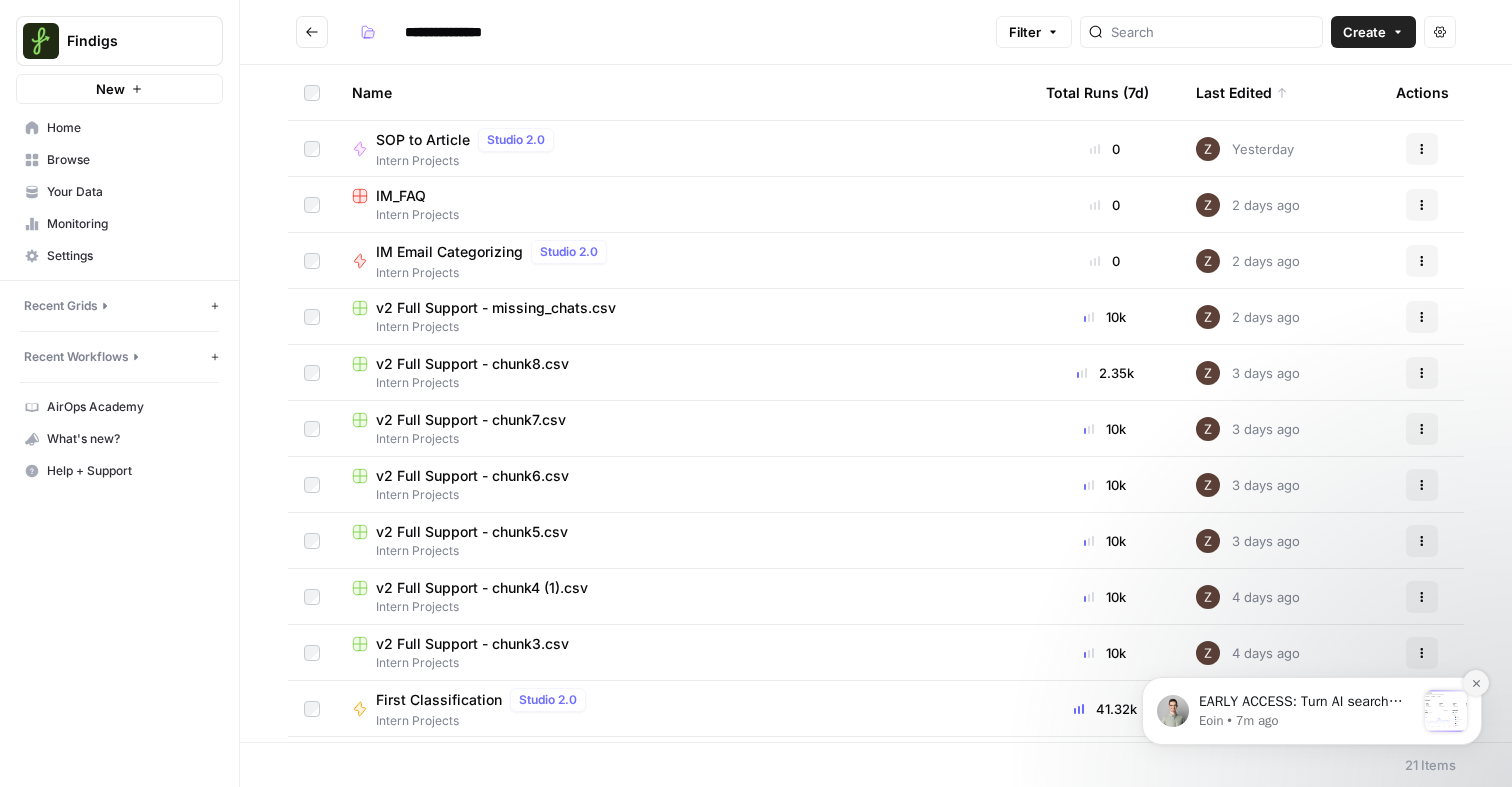 click 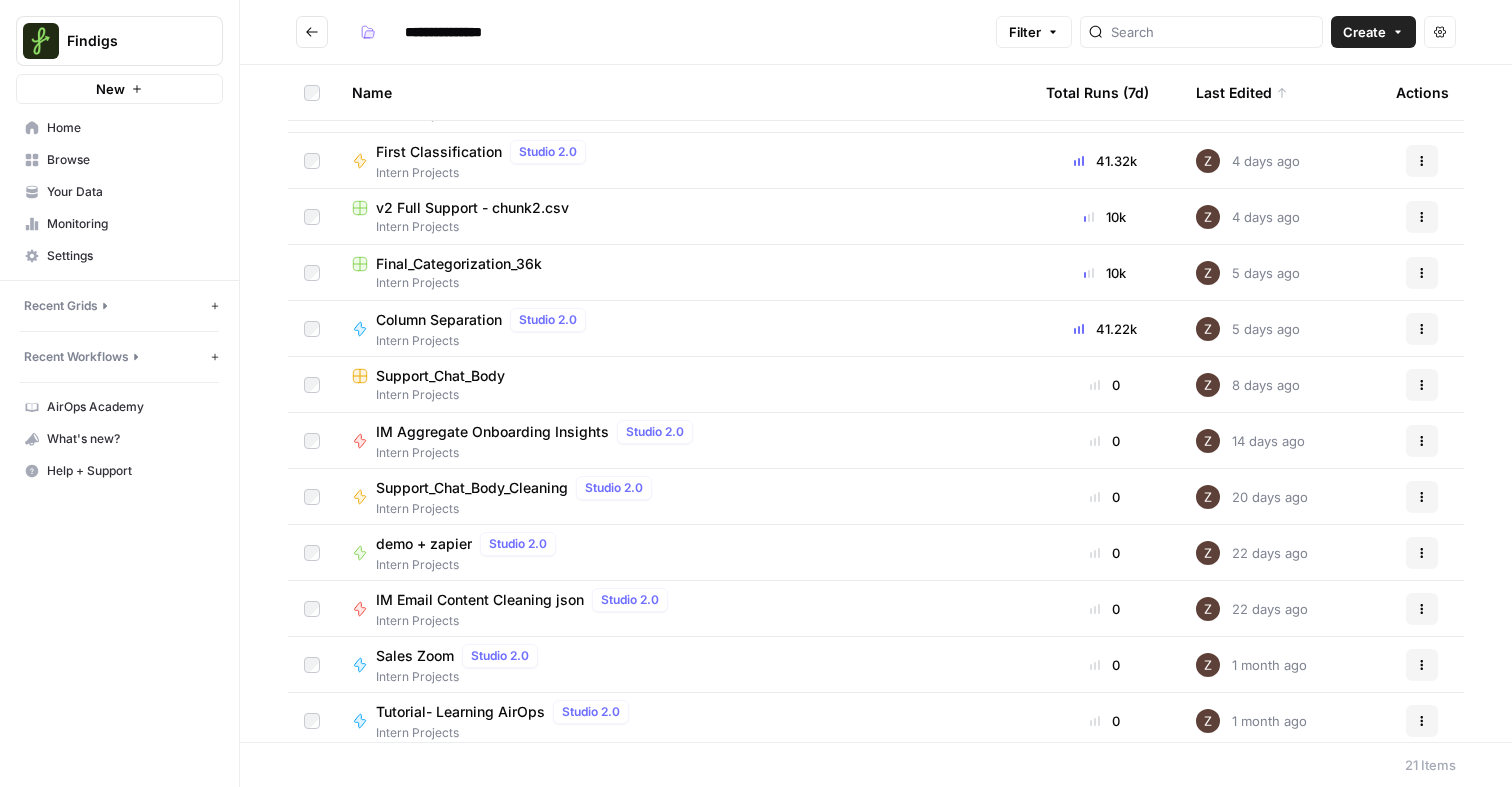 scroll, scrollTop: 555, scrollLeft: 0, axis: vertical 